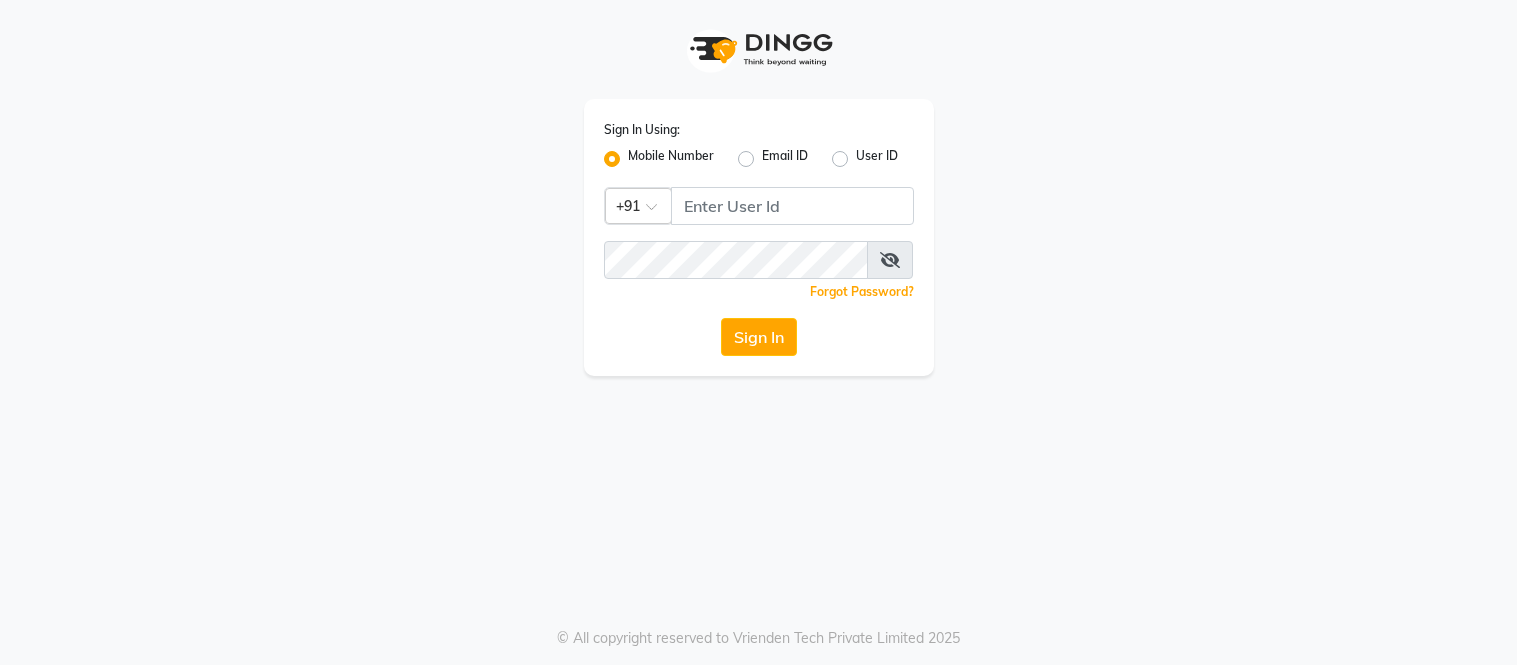scroll, scrollTop: 0, scrollLeft: 0, axis: both 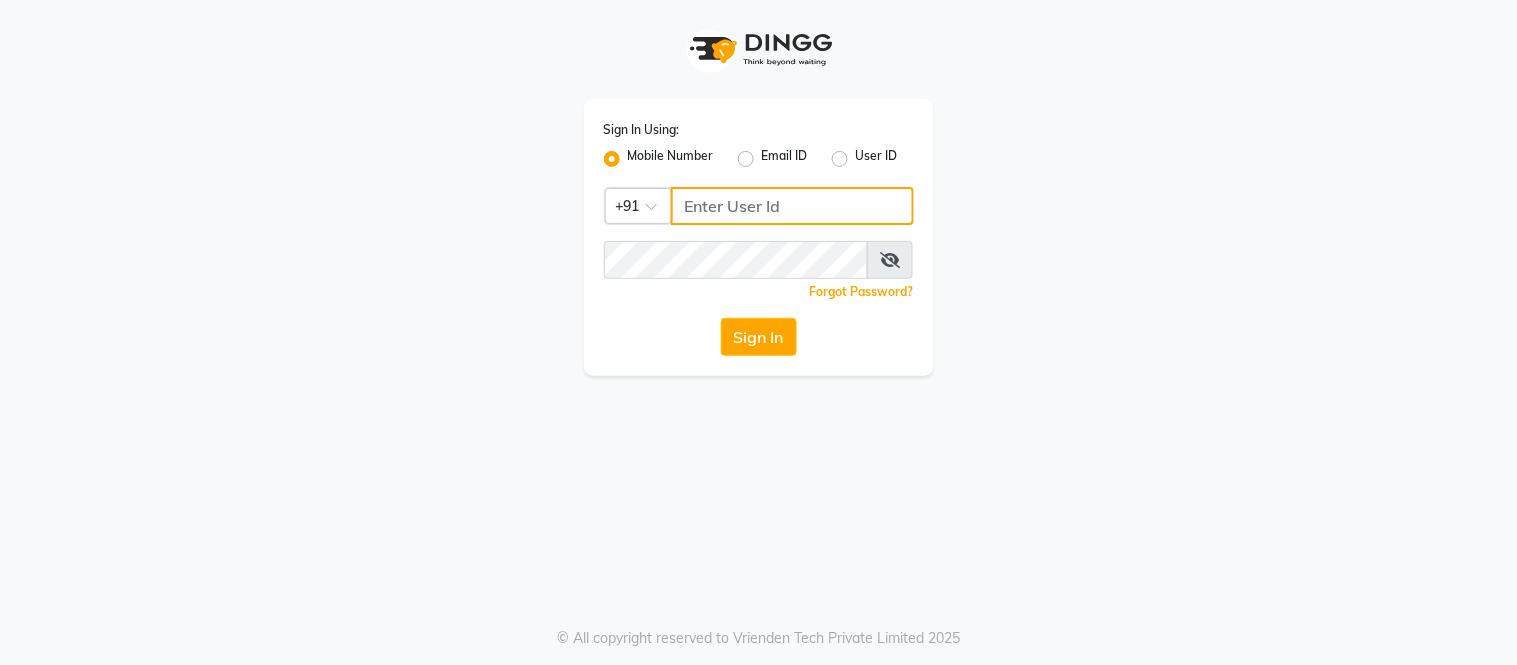 type on "[PHONE]" 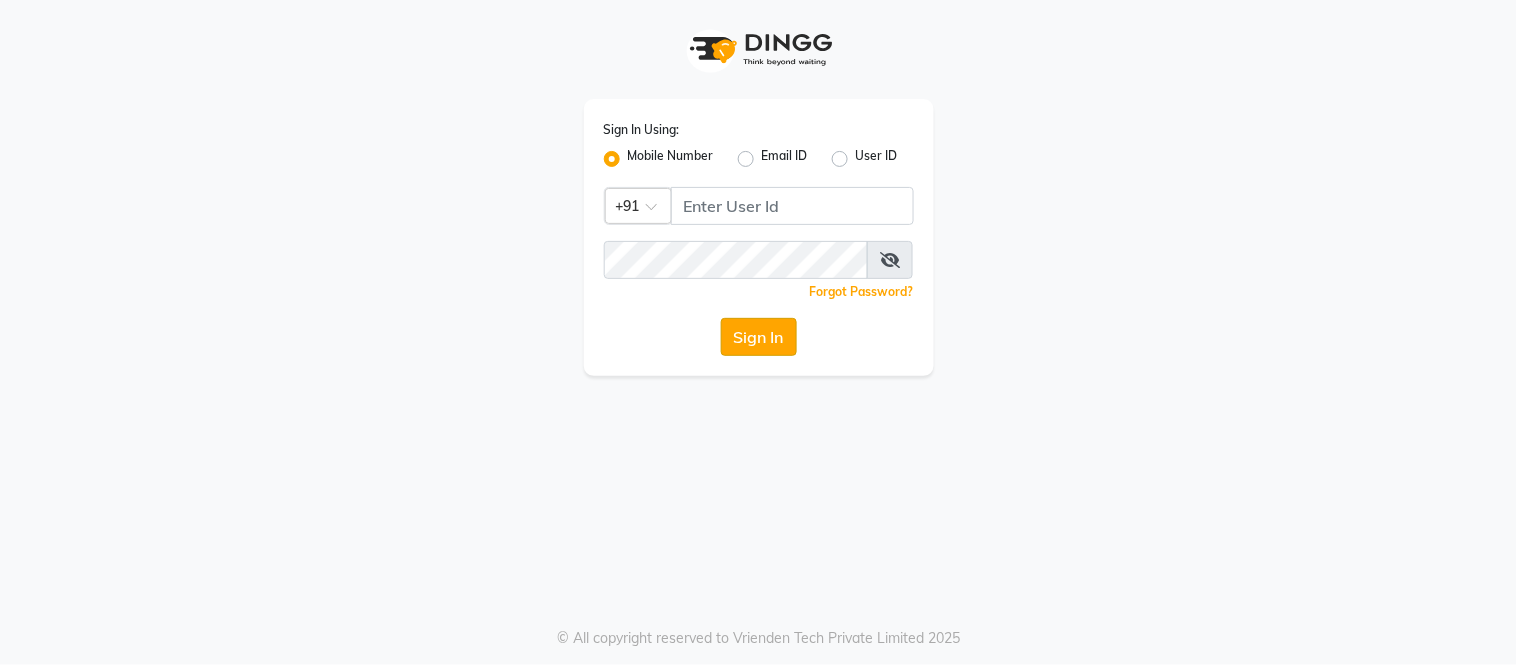 click on "Sign In" 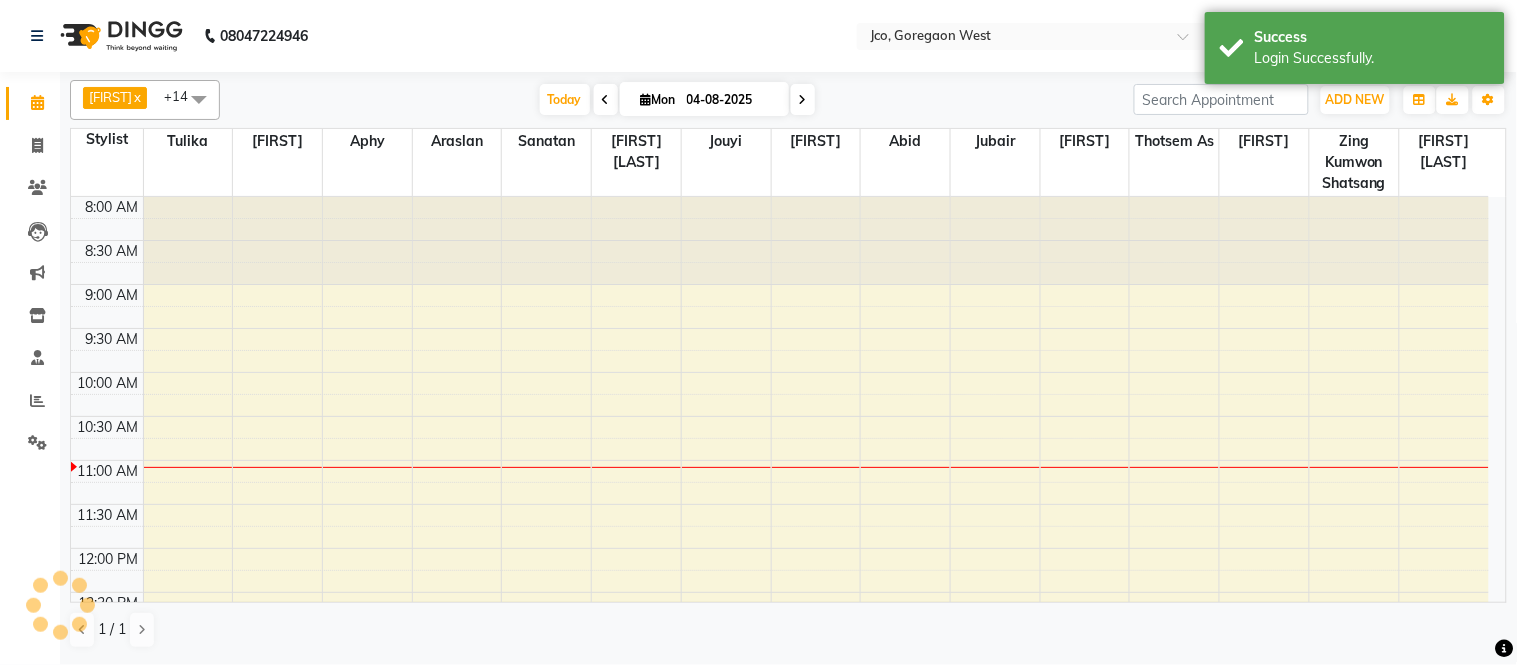 scroll, scrollTop: 0, scrollLeft: 0, axis: both 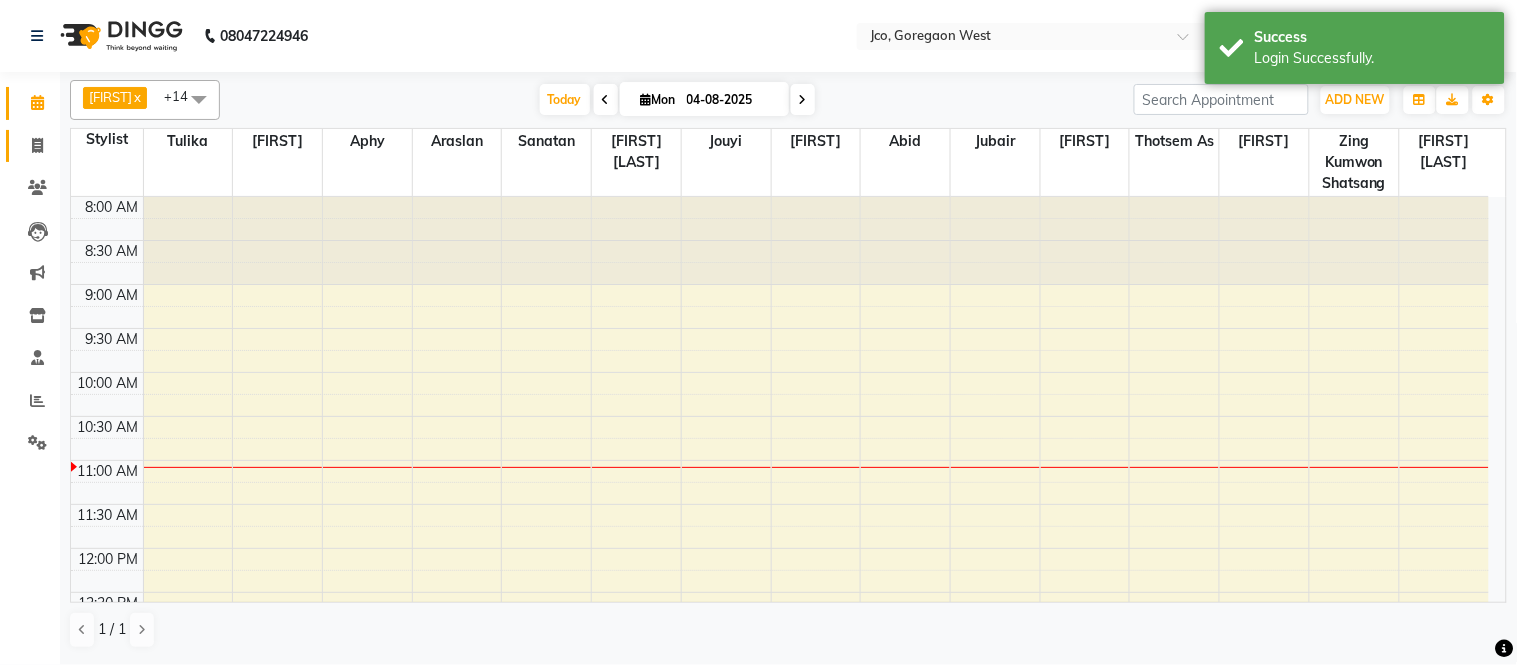 click 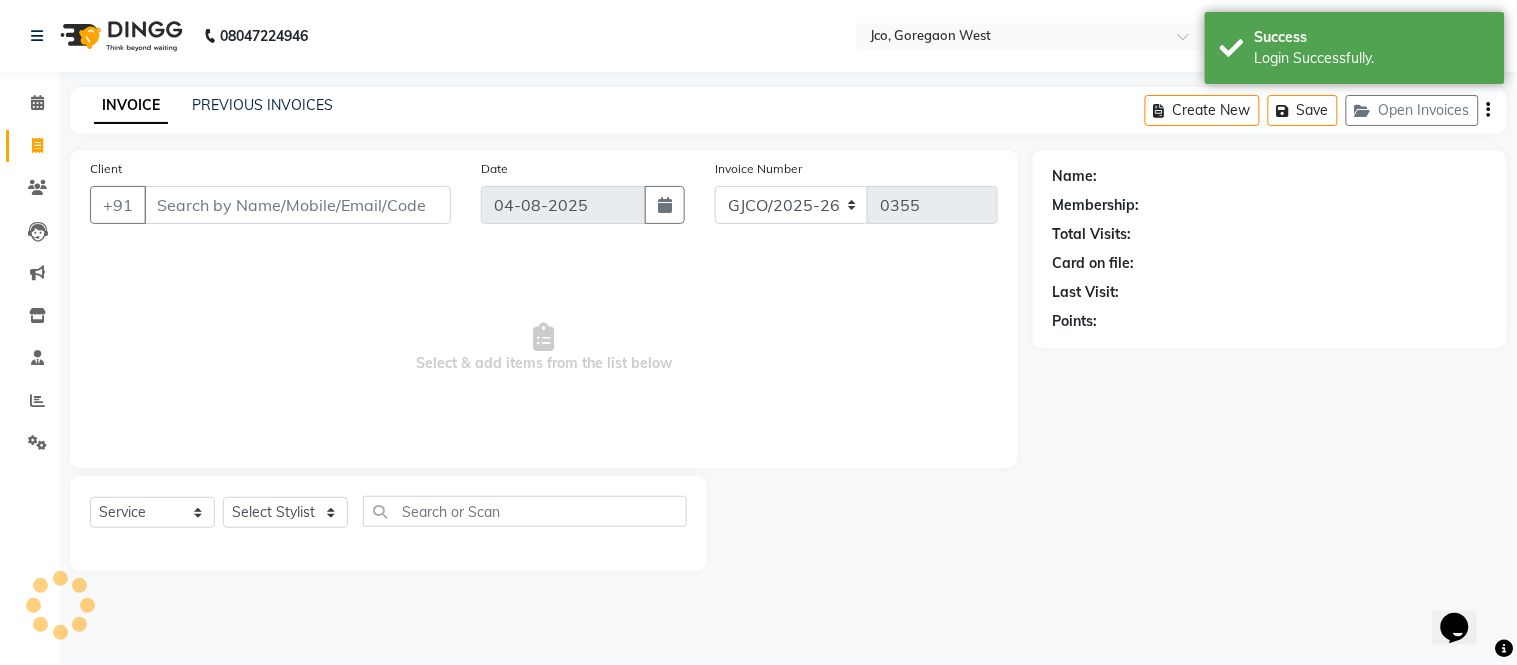 scroll, scrollTop: 0, scrollLeft: 0, axis: both 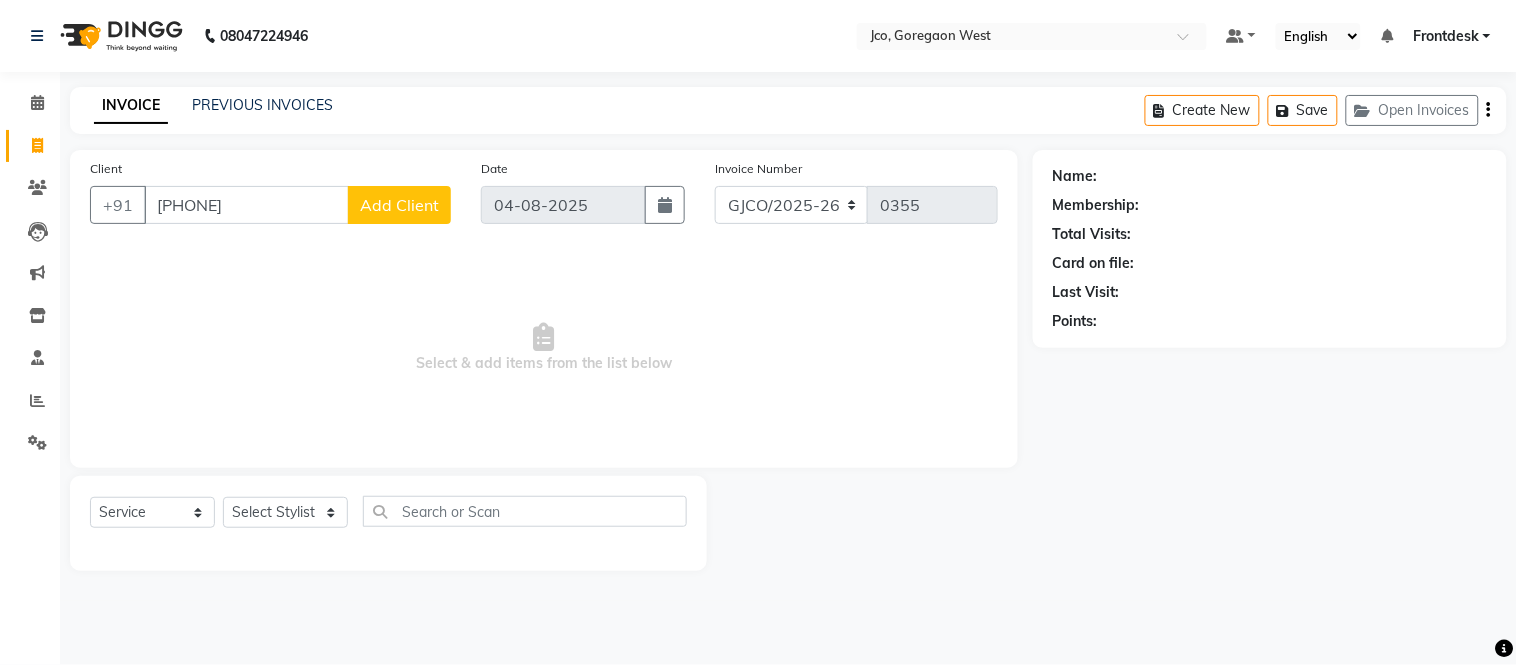 type on "[PHONE]" 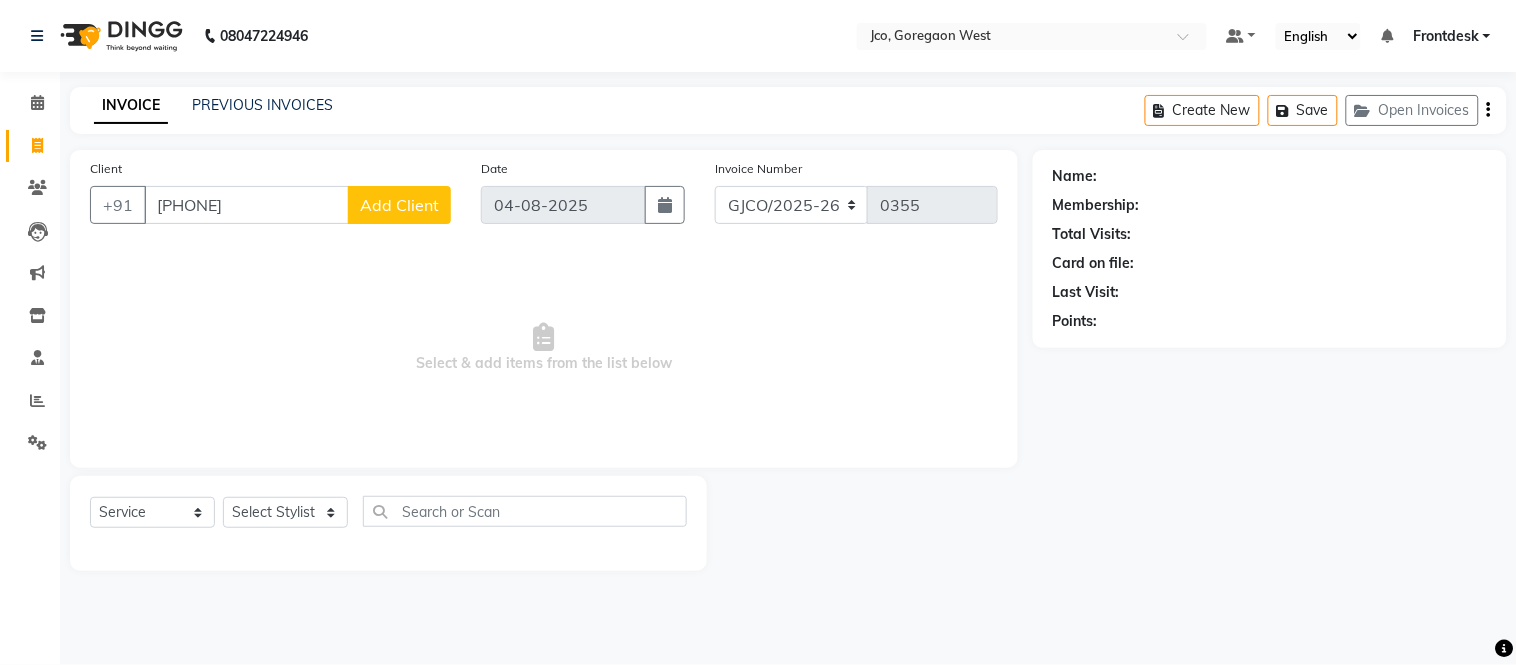 click on "Add Client" 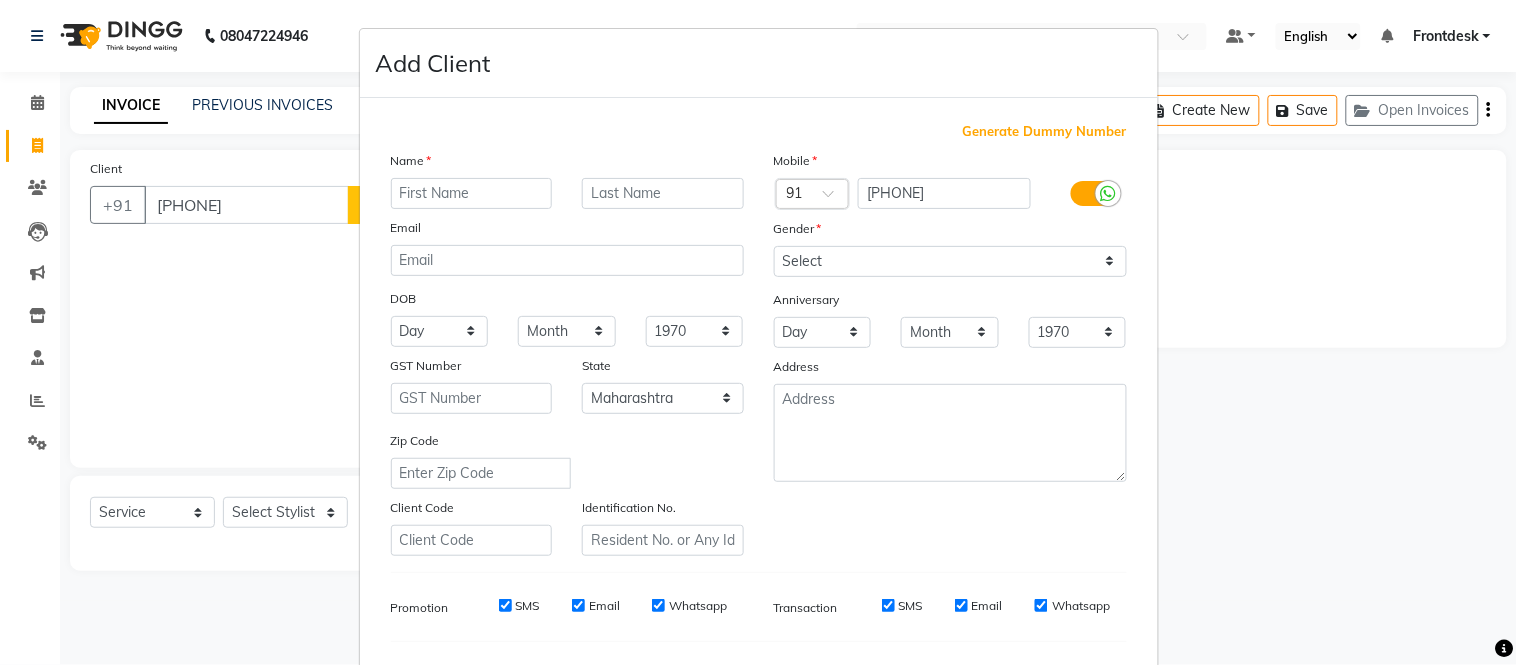 click at bounding box center [472, 193] 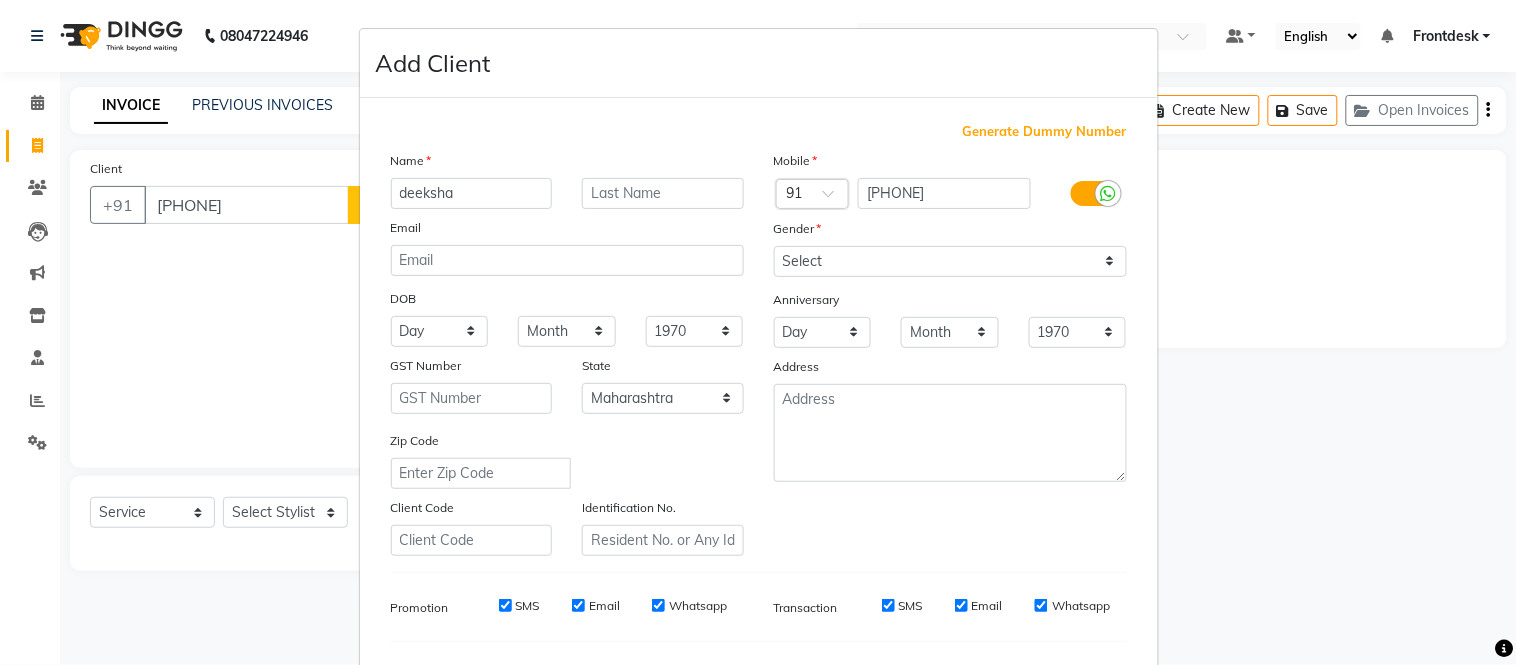 type on "deeksha" 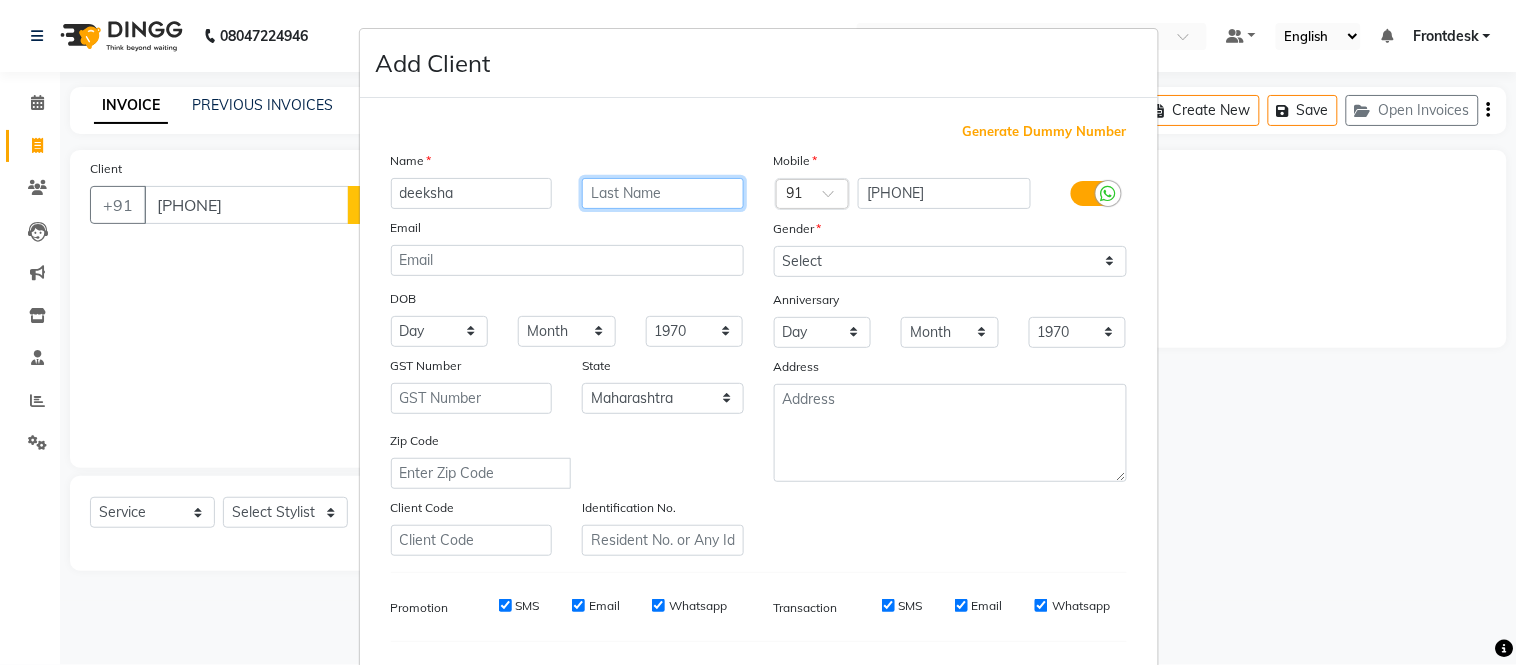 click at bounding box center [663, 193] 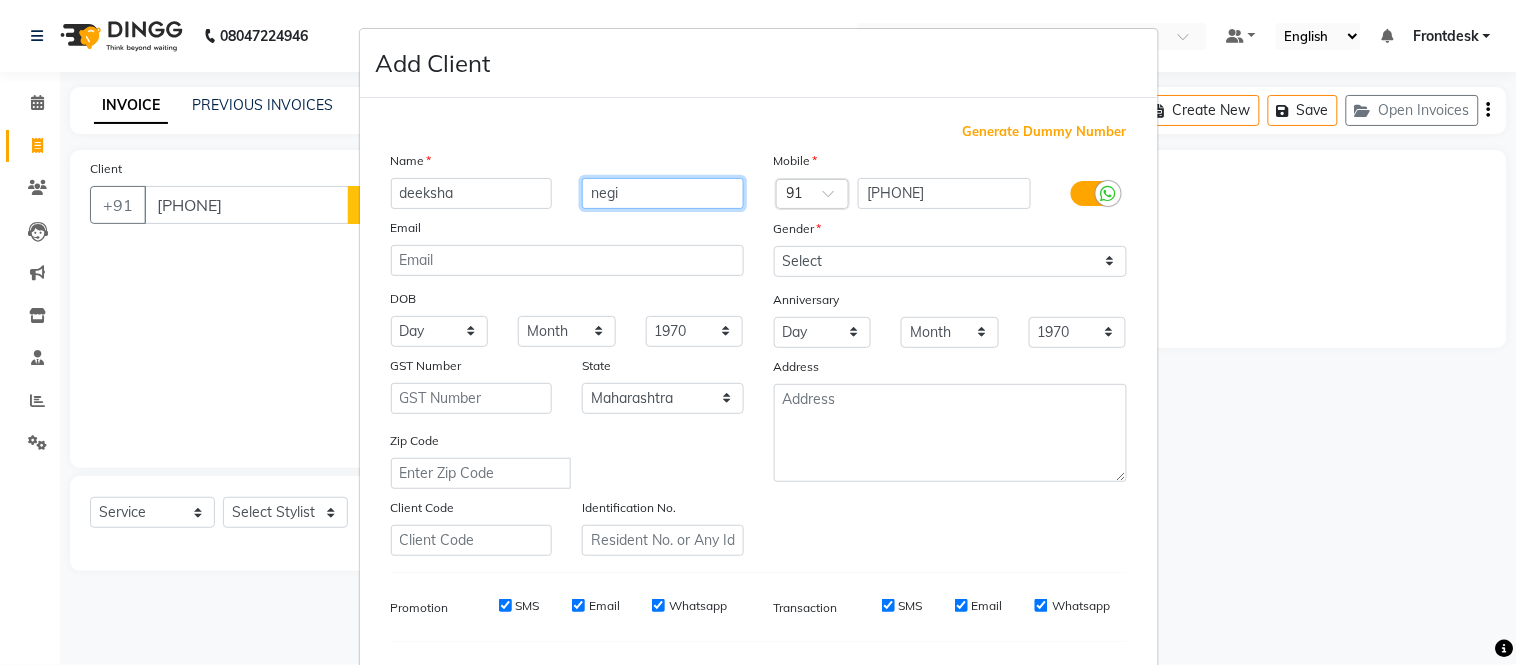 type on "negi" 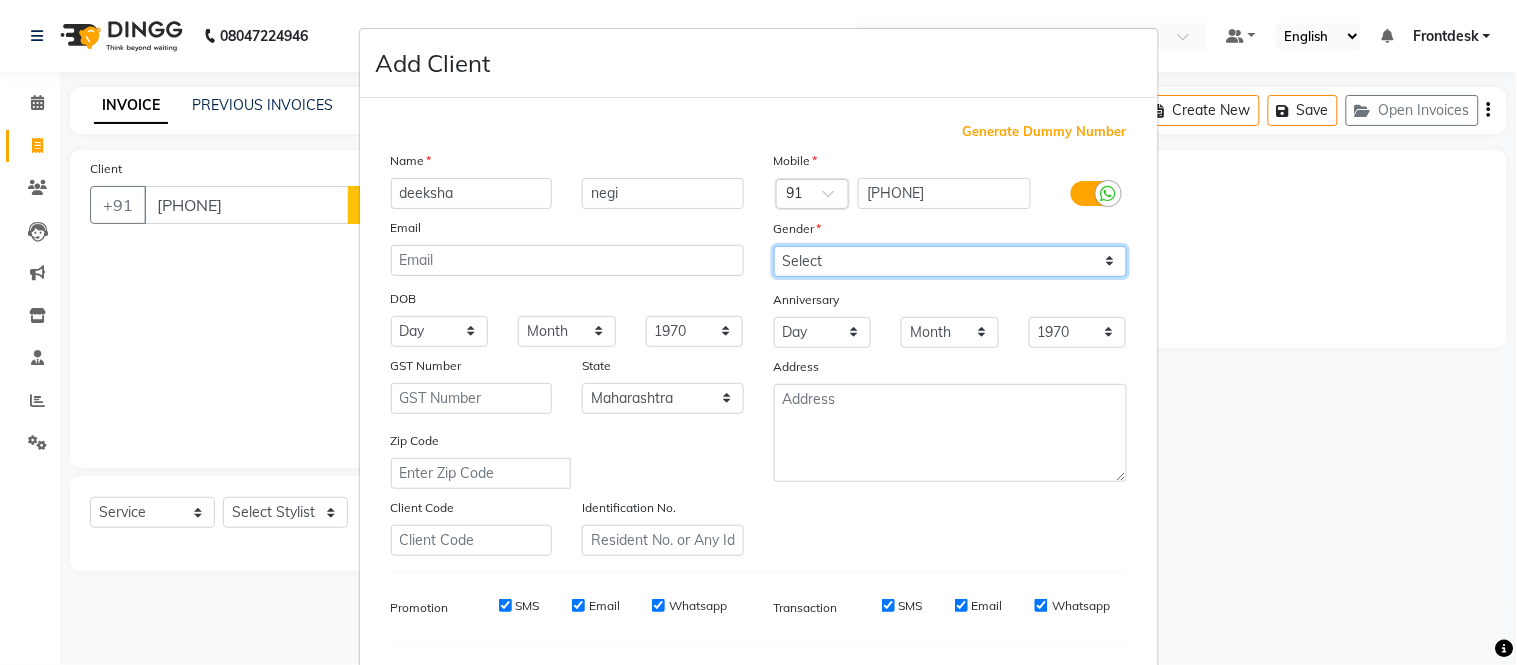 click on "Select Male Female Other Prefer Not To Say" at bounding box center [950, 261] 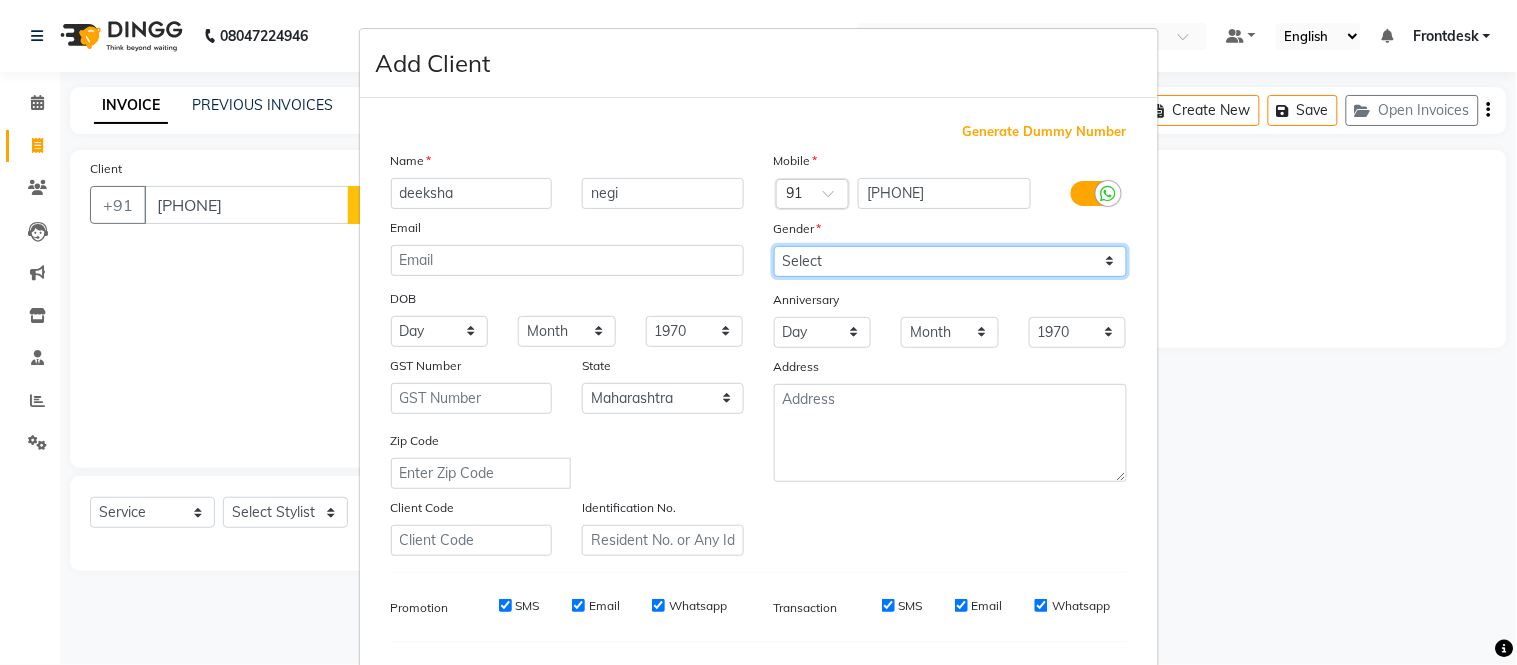 select on "female" 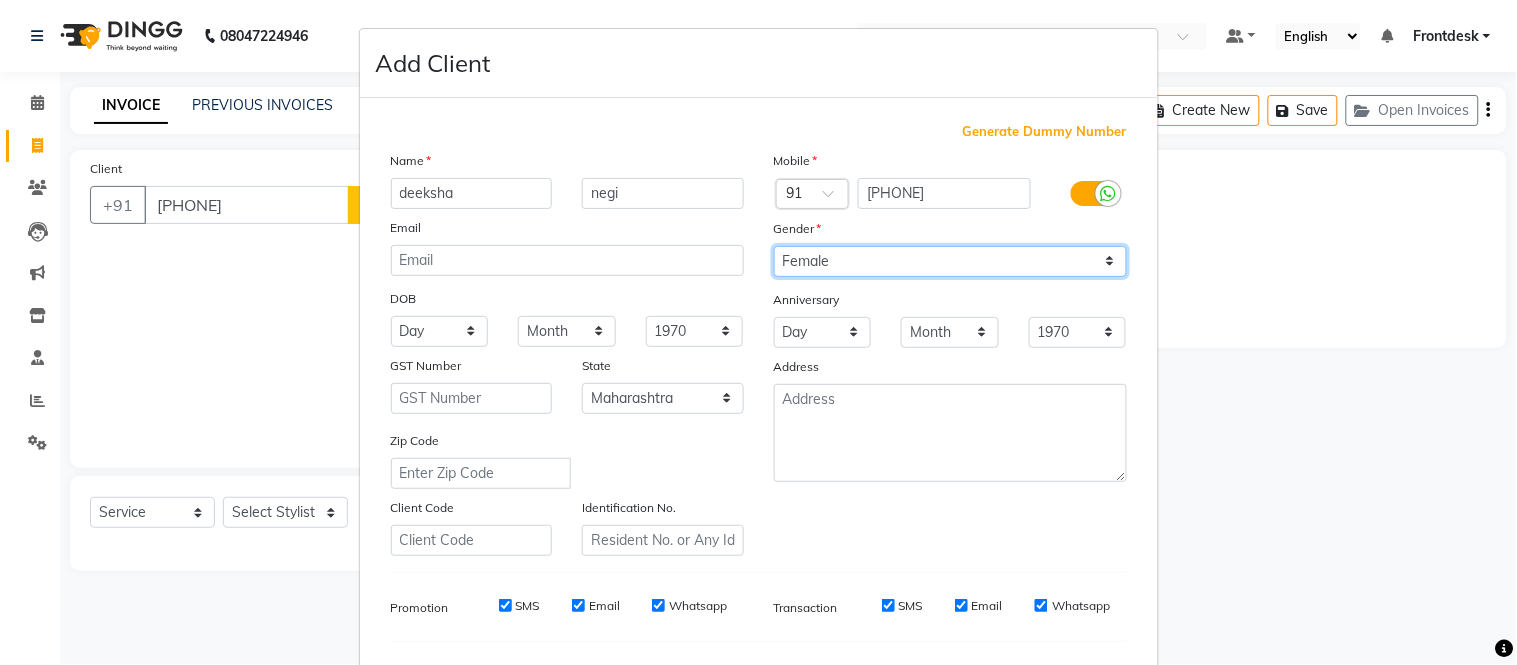click on "Select Male Female Other Prefer Not To Say" at bounding box center [950, 261] 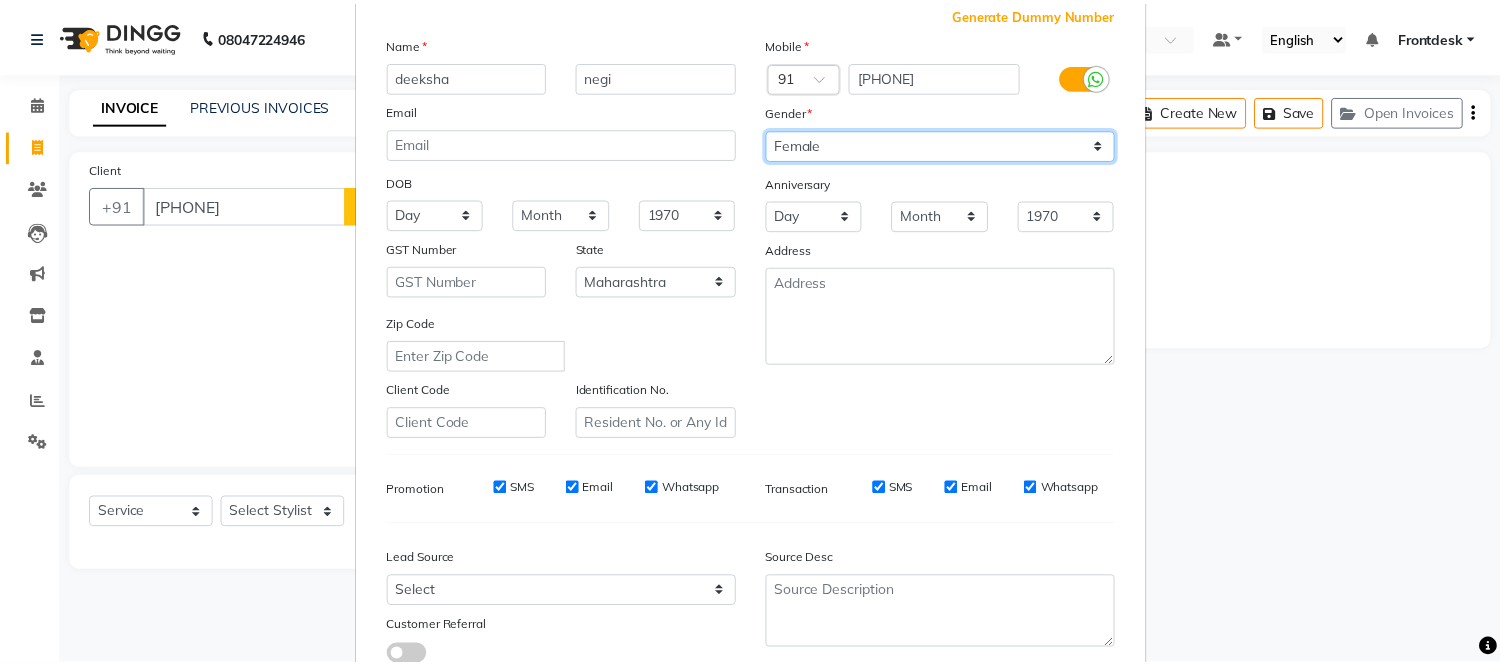 scroll, scrollTop: 214, scrollLeft: 0, axis: vertical 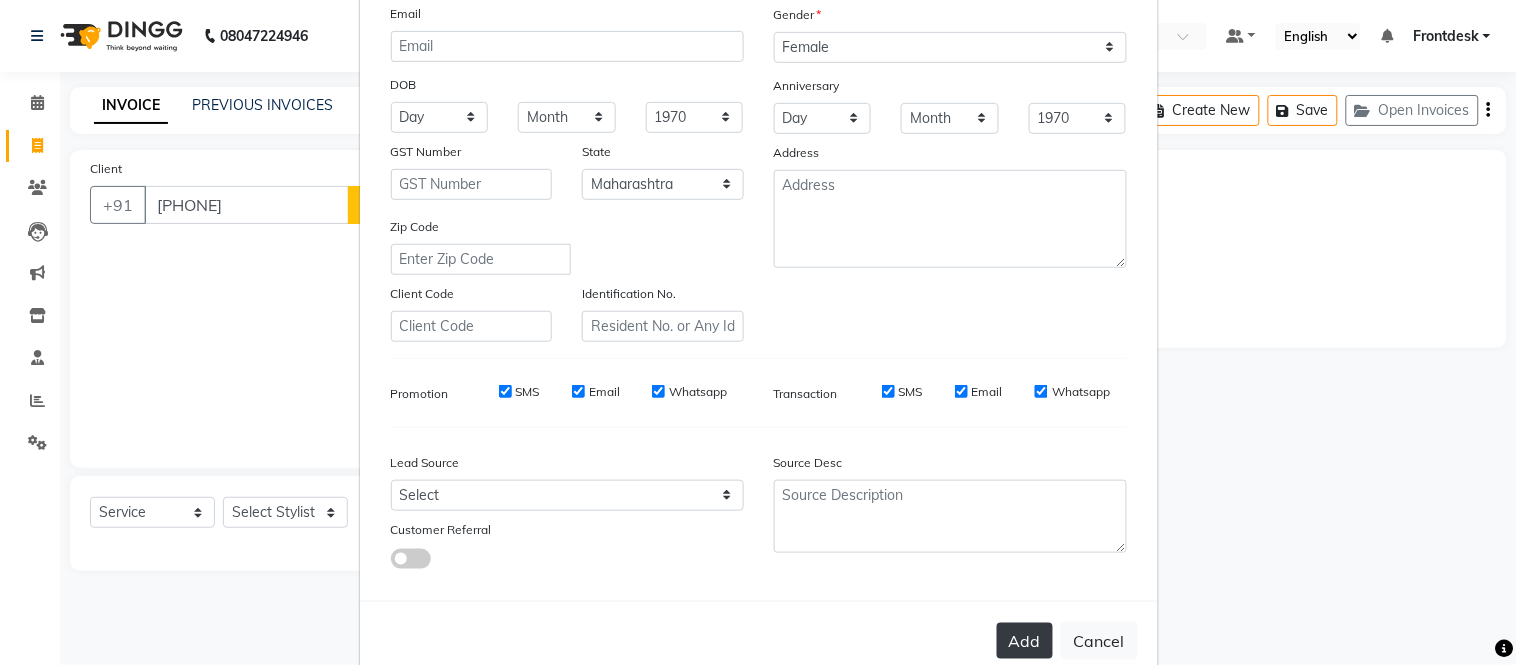 click on "Add" at bounding box center [1025, 641] 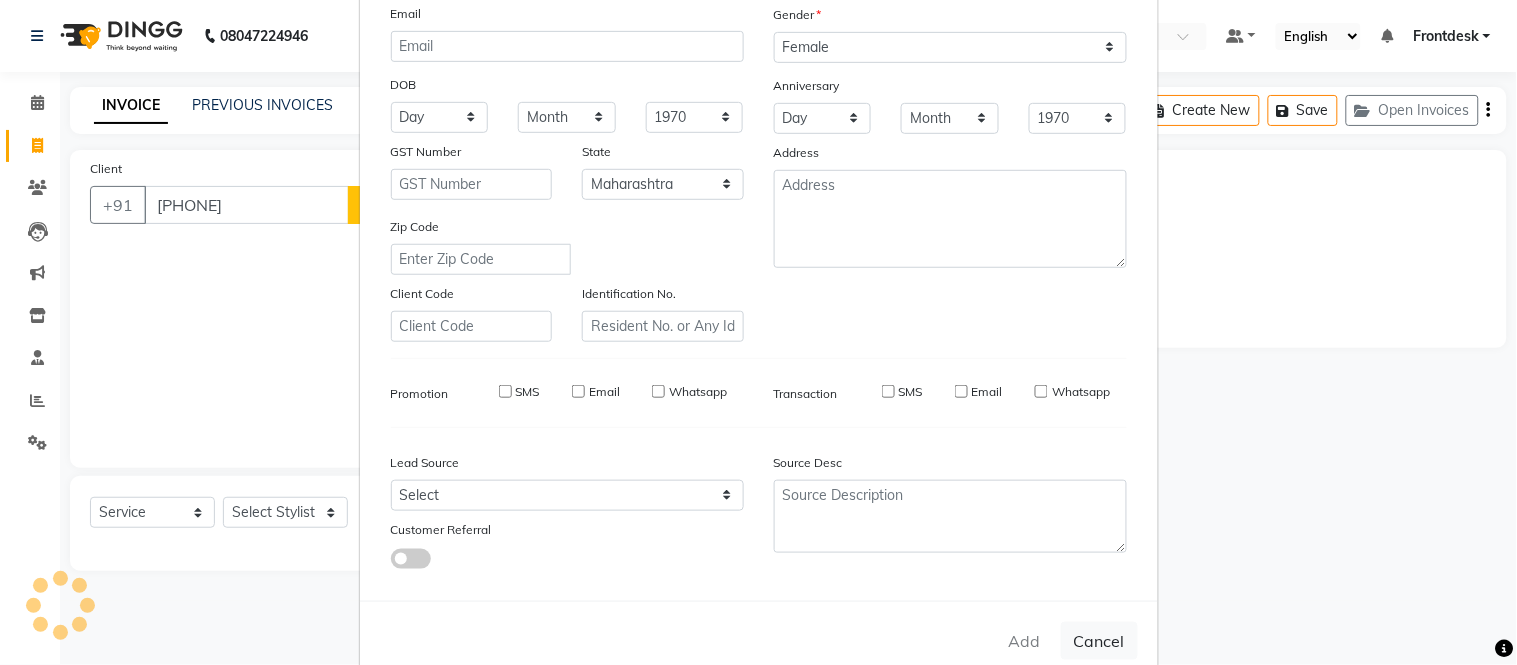 type 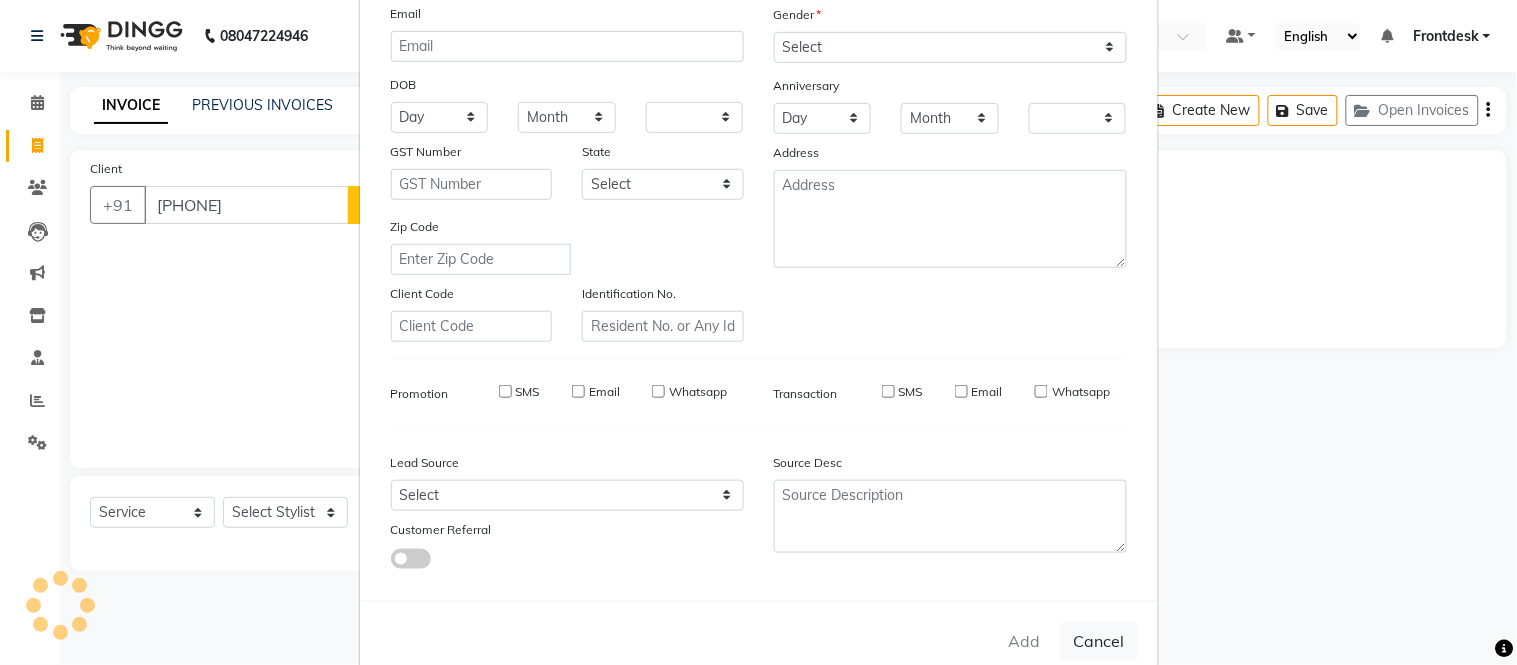checkbox on "false" 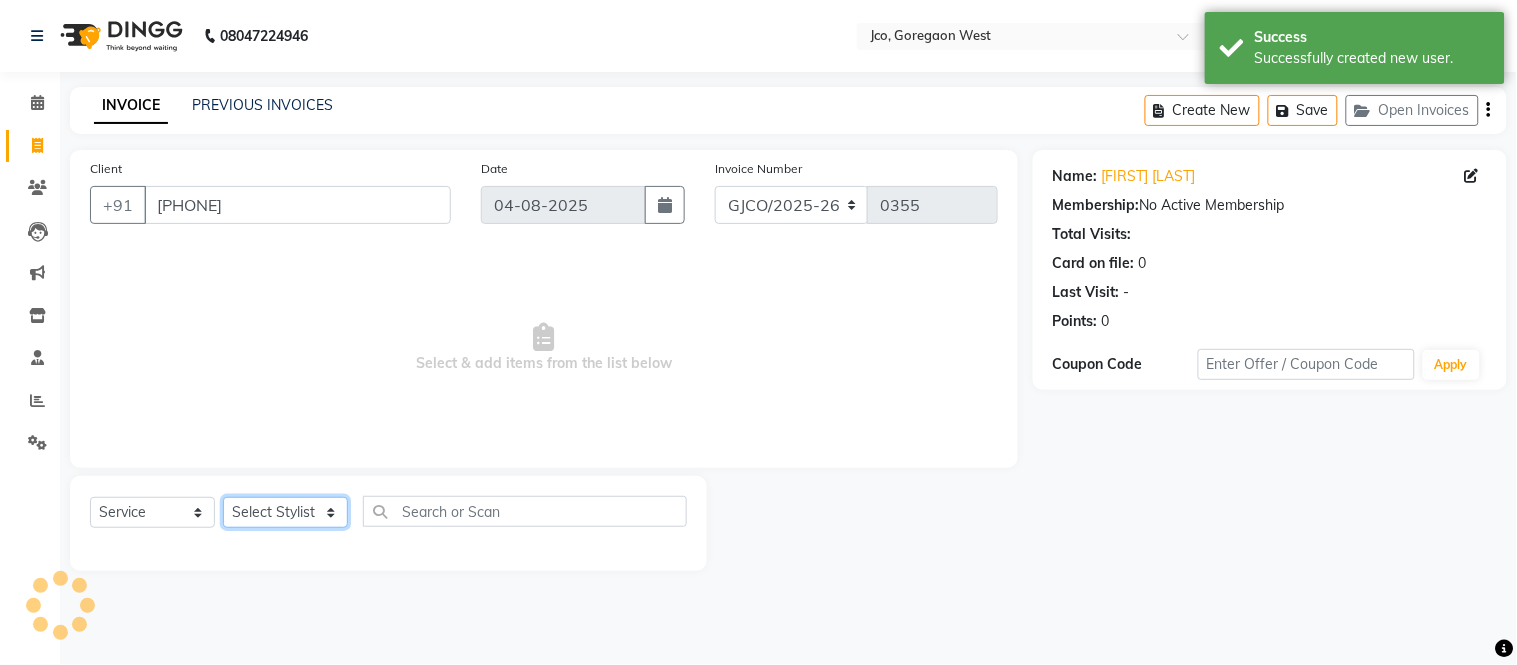 click on "Select Stylist Abdul Abid  Afsha Shaikh  Ajmal Aphy Araslan Ashfaque Aslam Azhar Frontdesk Gopal Jouyi Jubair Komal Tiwari Moon Lusi Naomi Raaj Raja Rose Ruchita Sunil katkar Sachin Kumar Thakur Sanatan sanjay Shavez Shilpa Shimrei Somya Thotsem as Tulika Wasim salmani Zing Kumwon Shatsang" 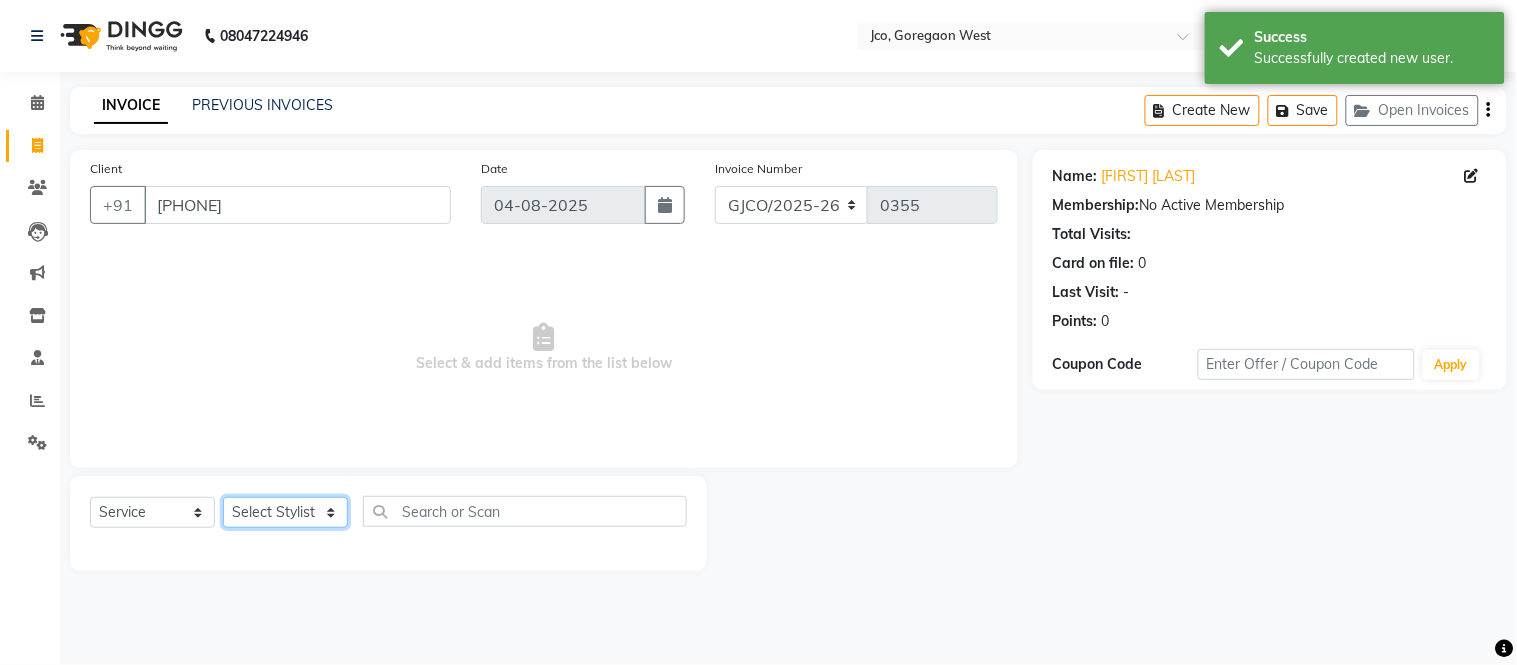 select on "68597" 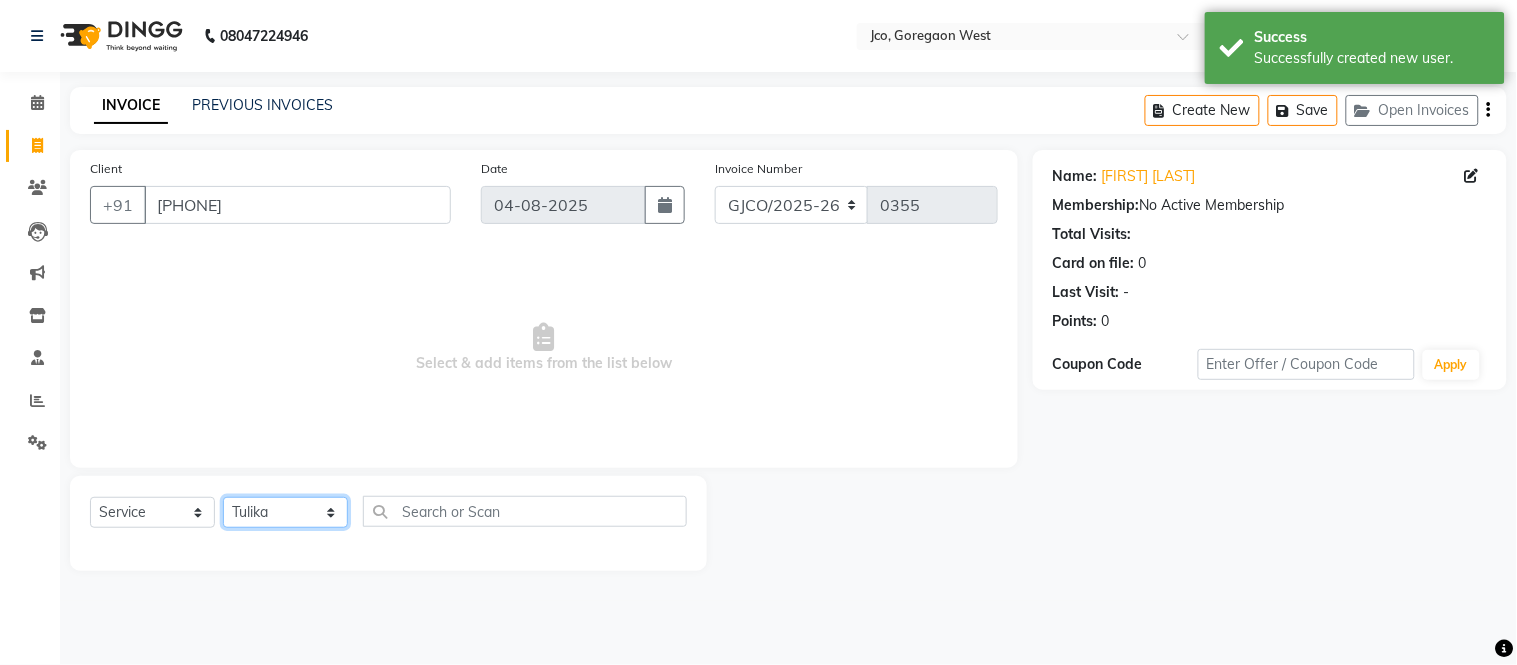 click on "Select Stylist Abdul Abid  Afsha Shaikh  Ajmal Aphy Araslan Ashfaque Aslam Azhar Frontdesk Gopal Jouyi Jubair Komal Tiwari Moon Lusi Naomi Raaj Raja Rose Ruchita Sunil katkar Sachin Kumar Thakur Sanatan sanjay Shavez Shilpa Shimrei Somya Thotsem as Tulika Wasim salmani Zing Kumwon Shatsang" 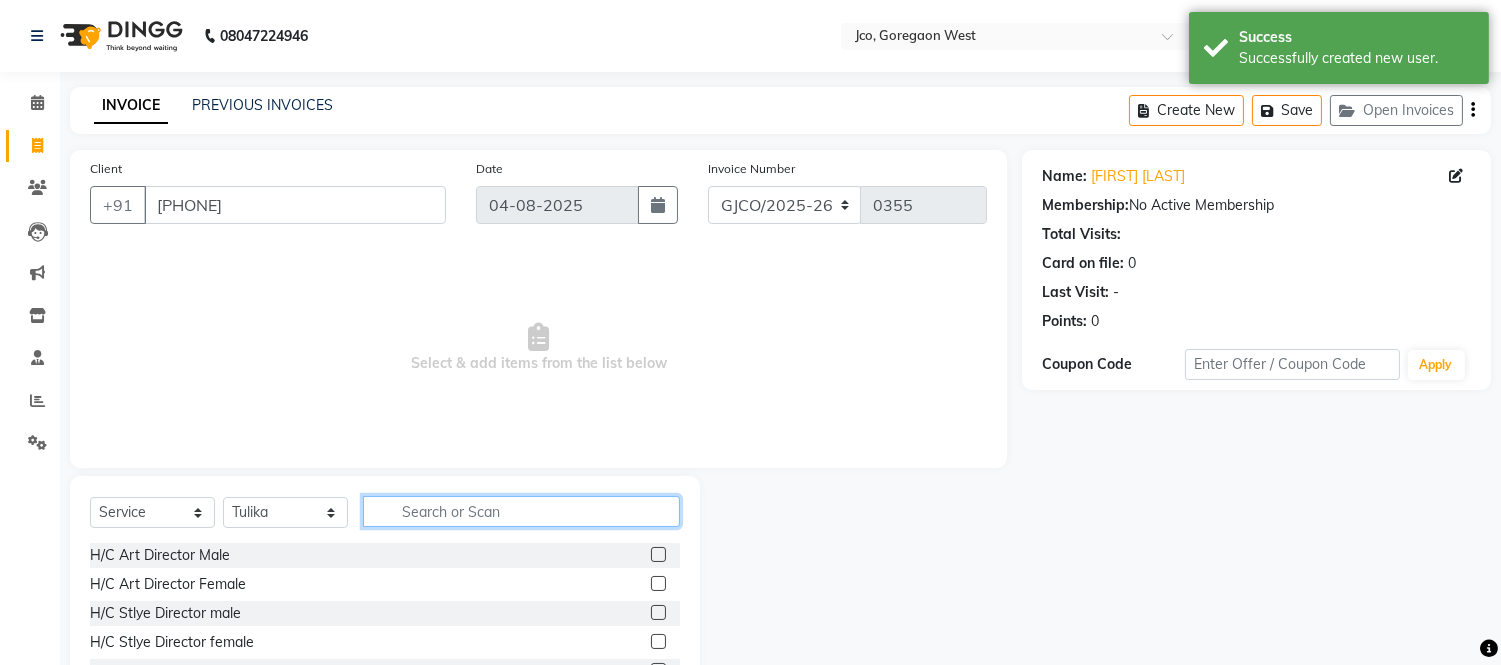 click 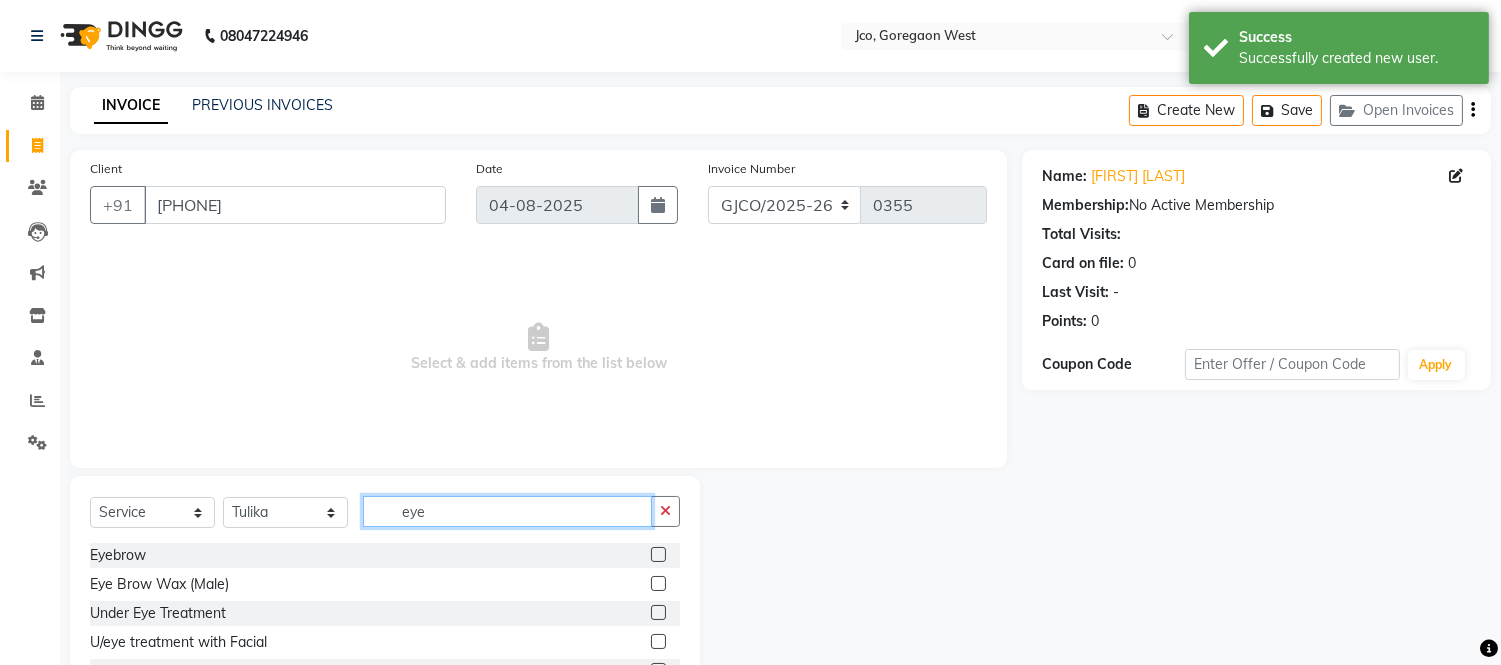 type on "eye" 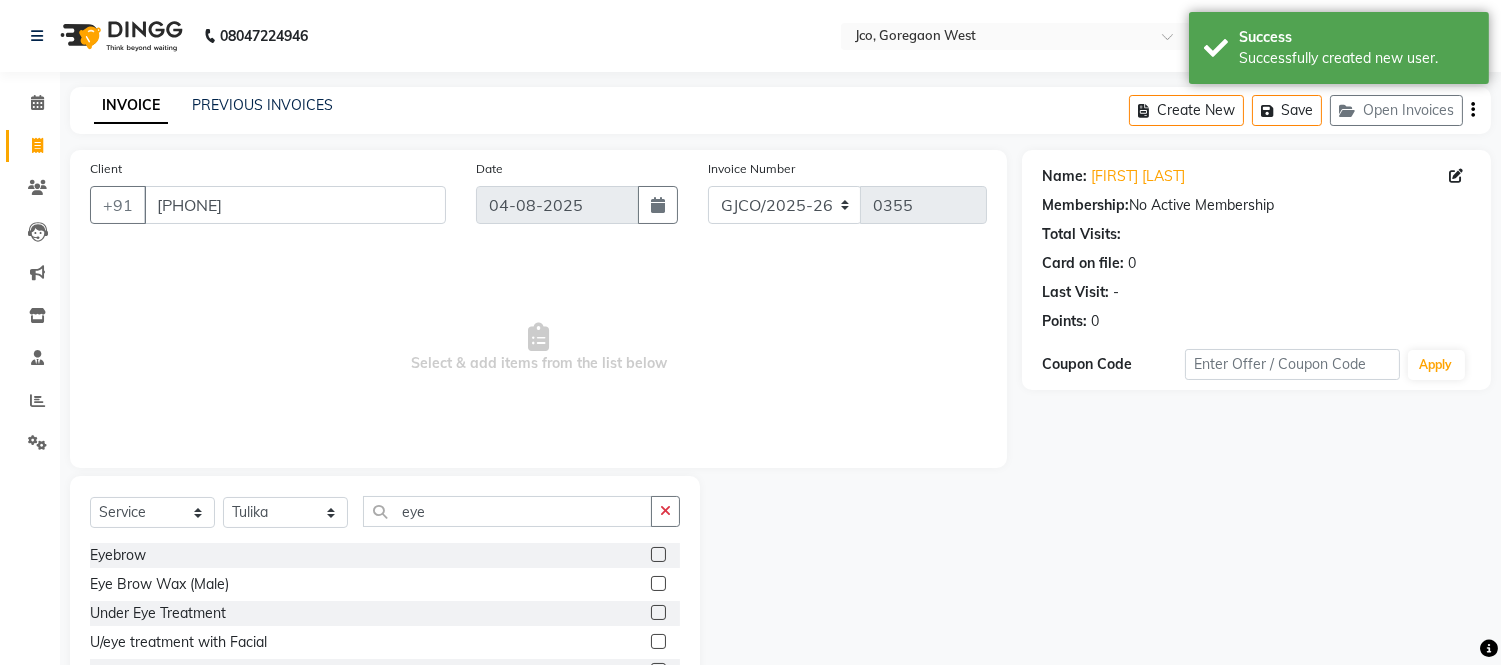 click 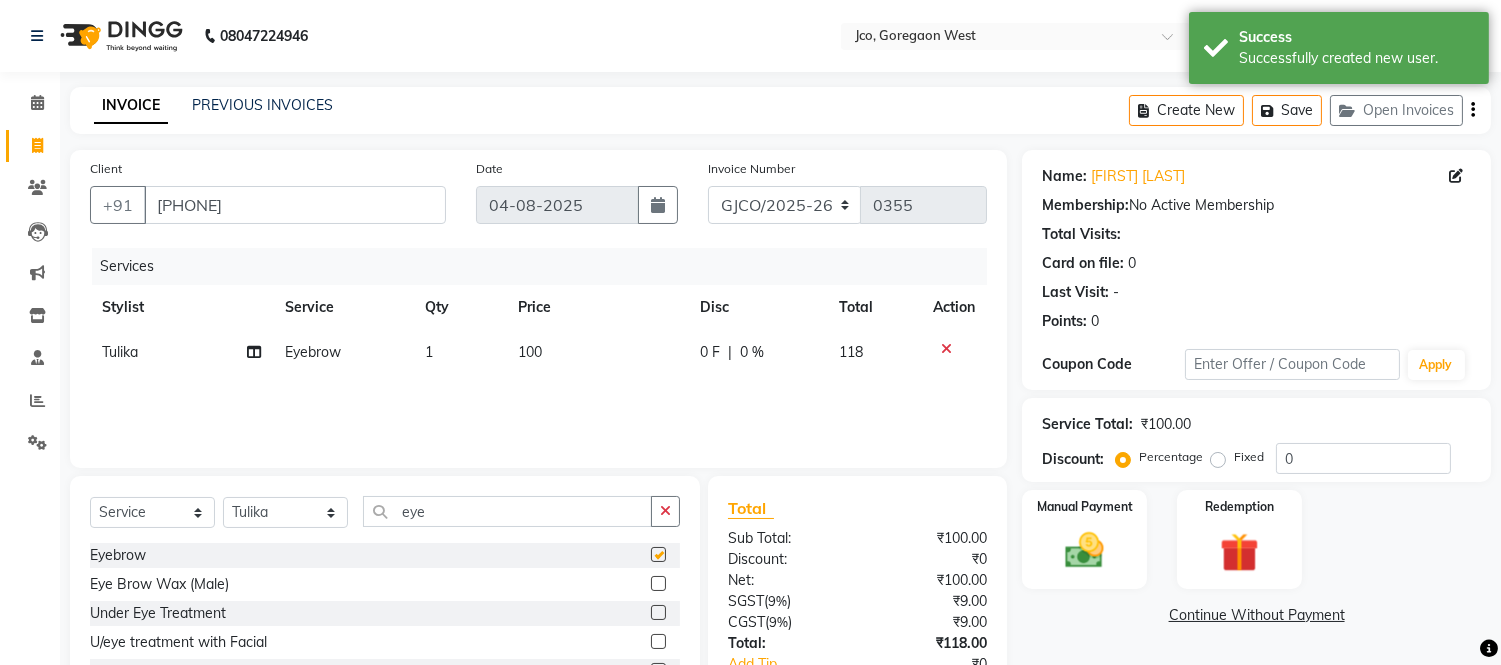 checkbox on "false" 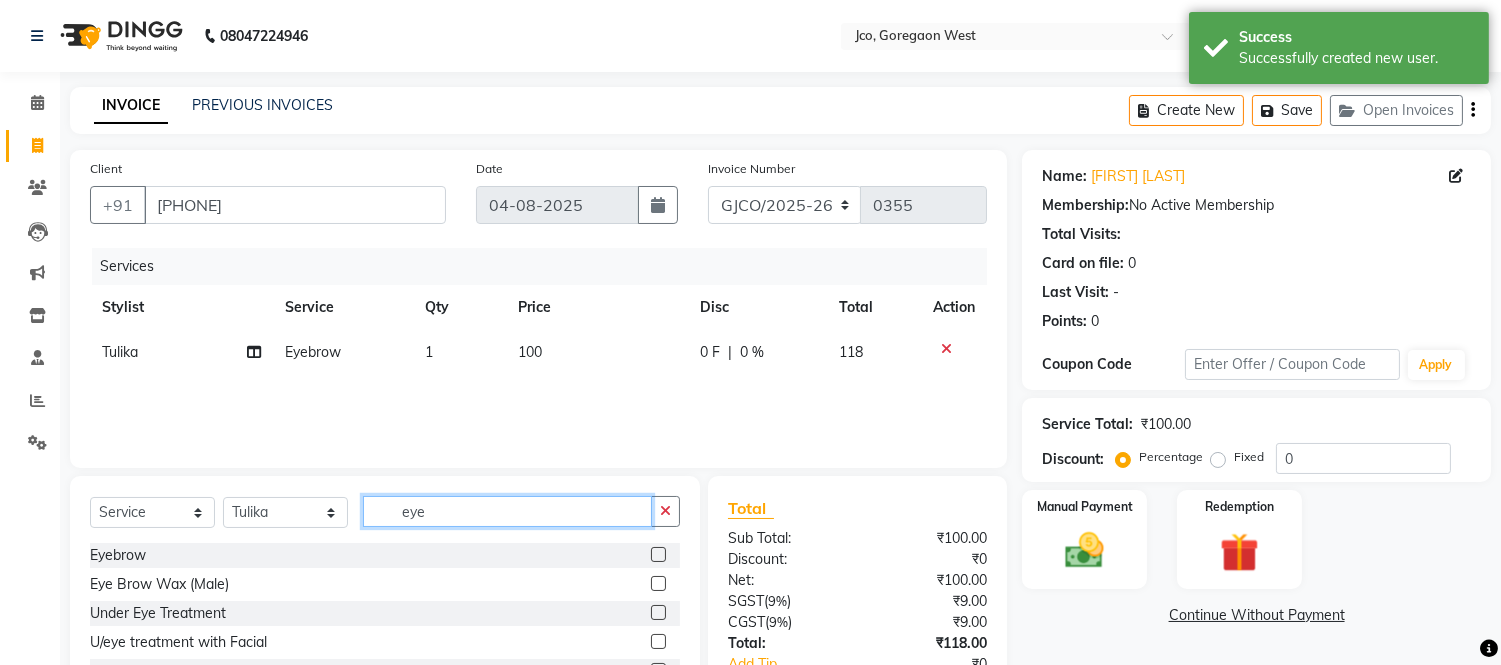 click on "eye" 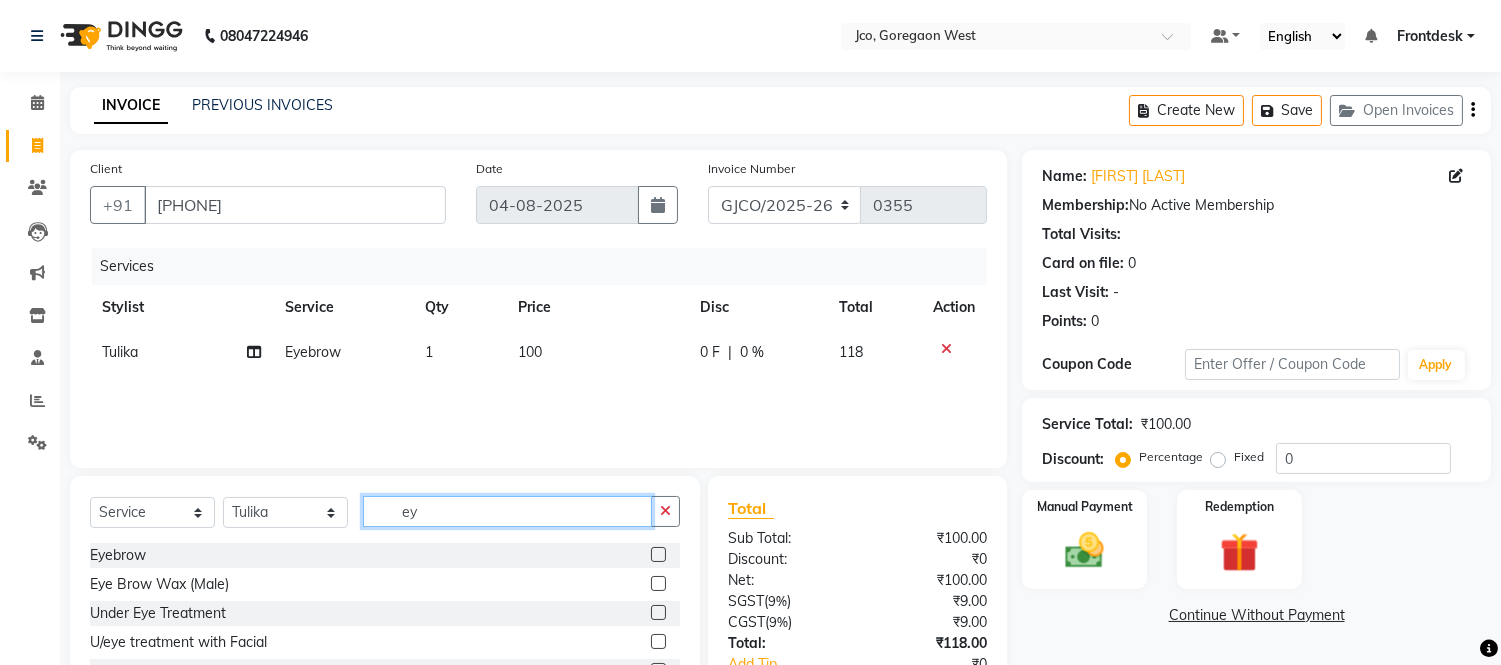 type on "e" 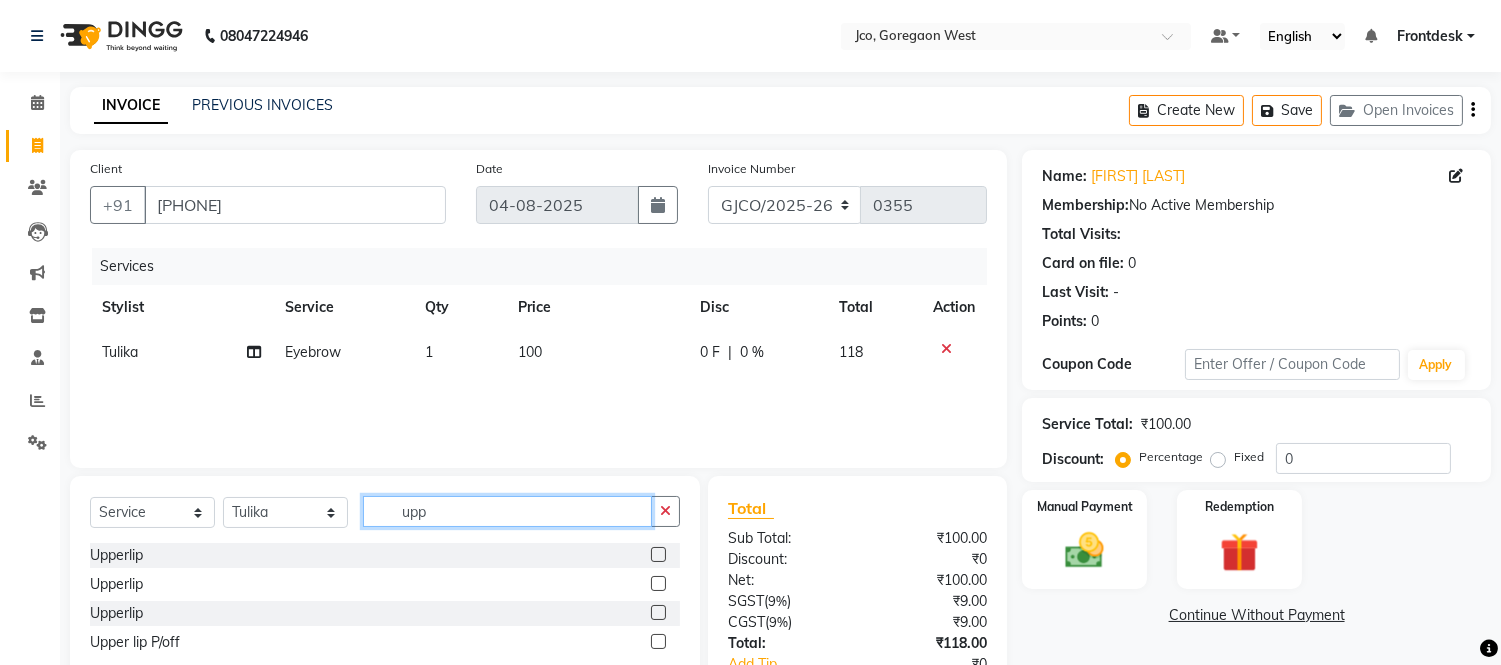 type on "upp" 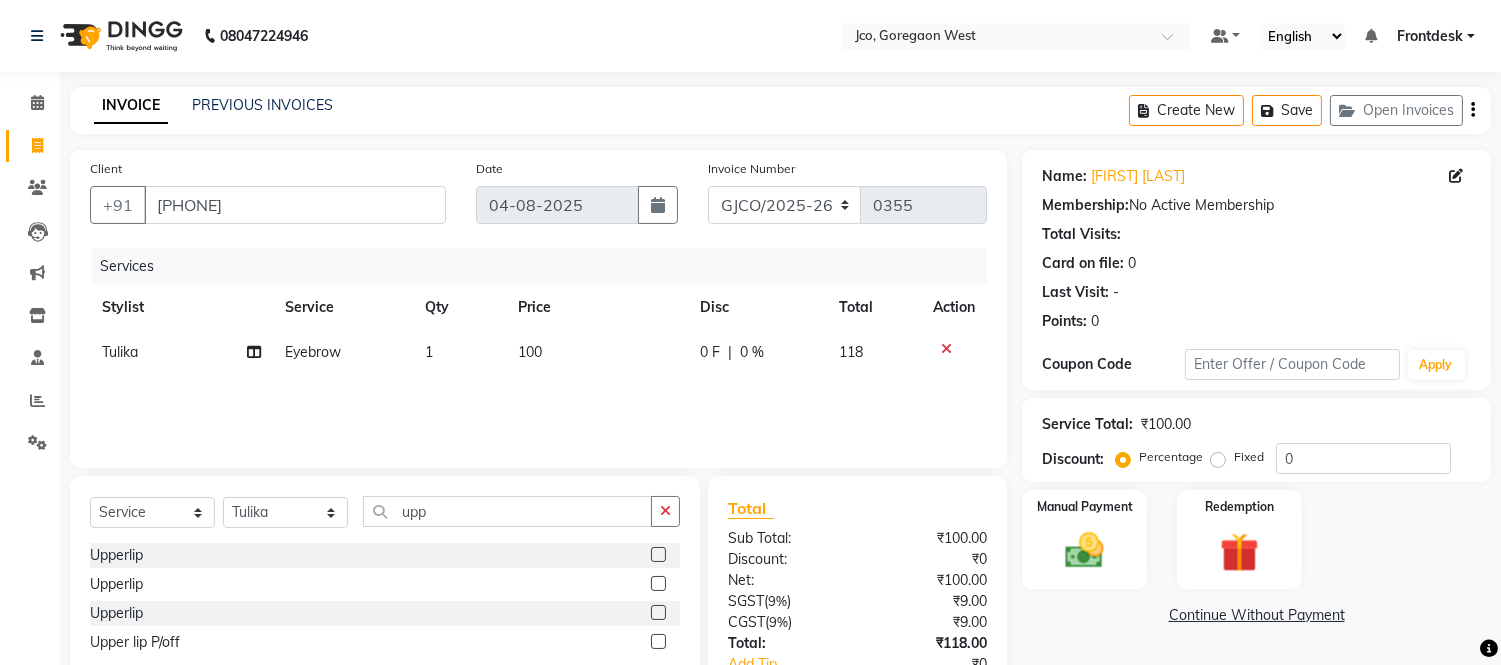 click 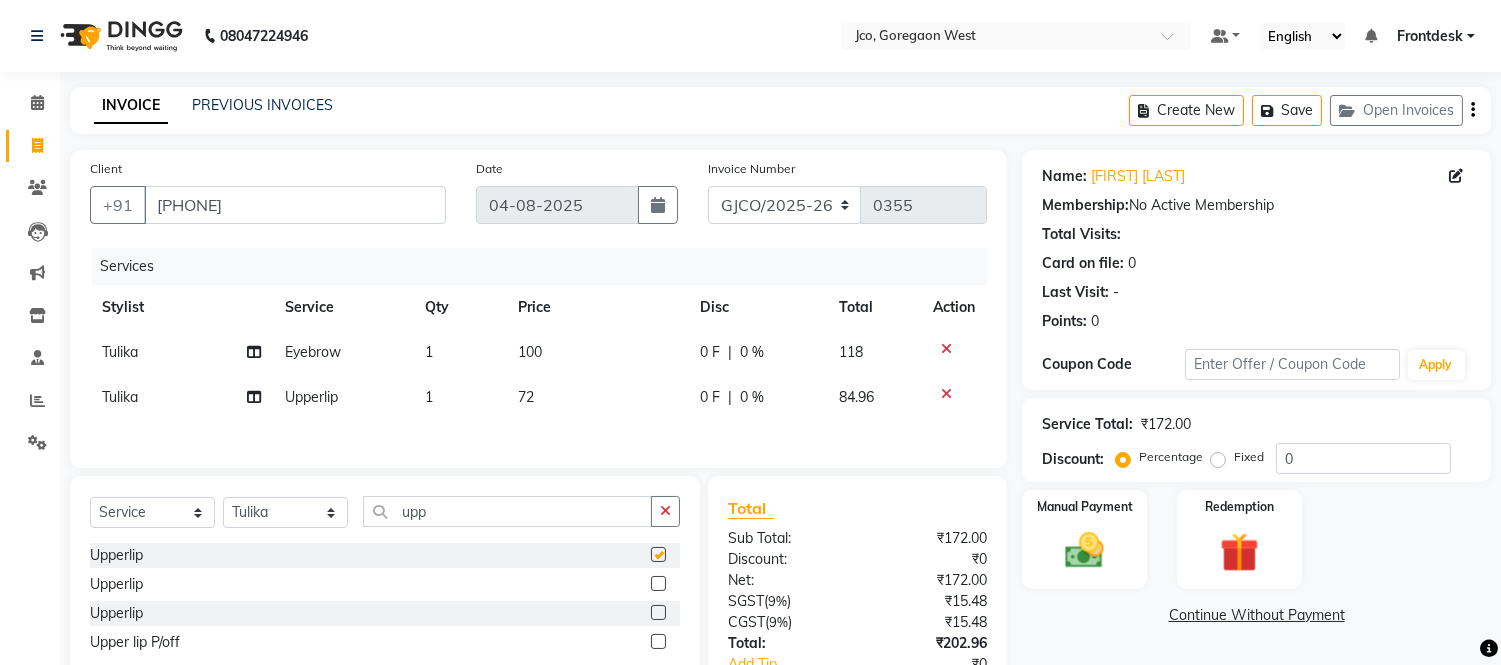 checkbox on "false" 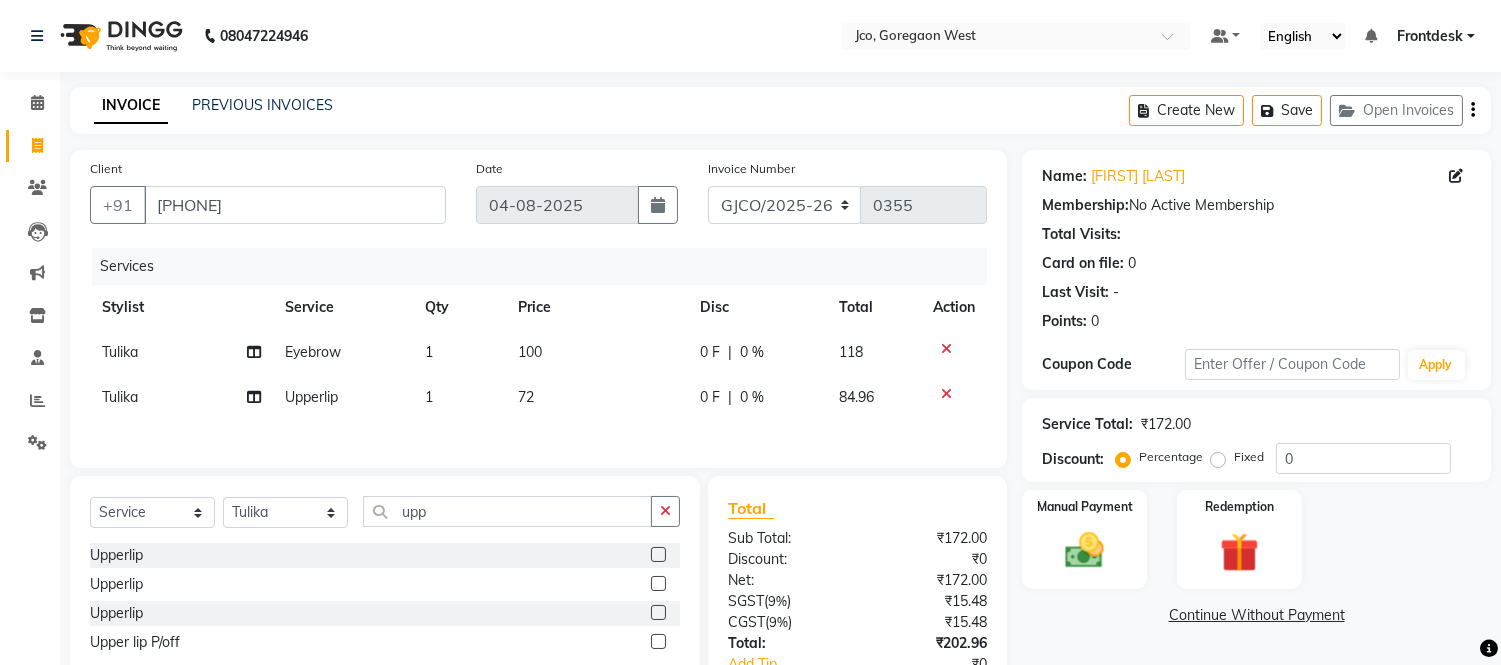 click on "72" 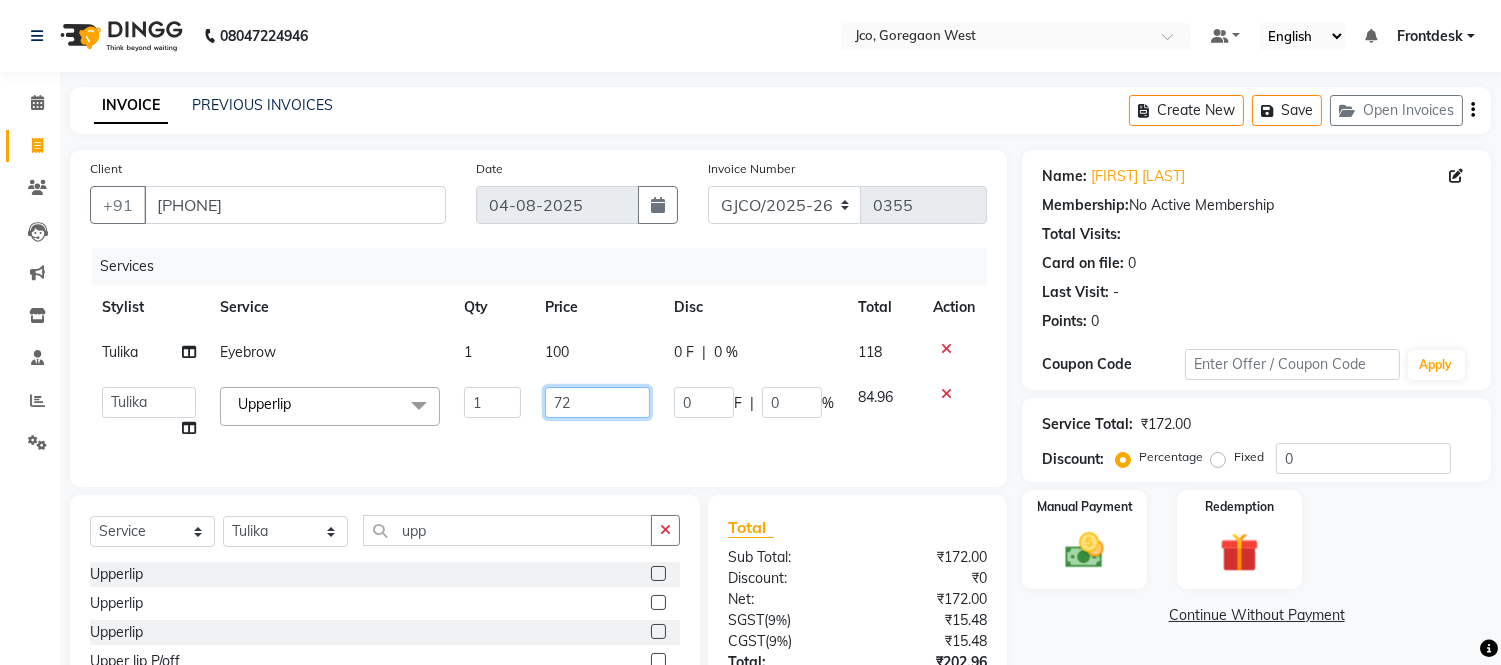 click on "72" 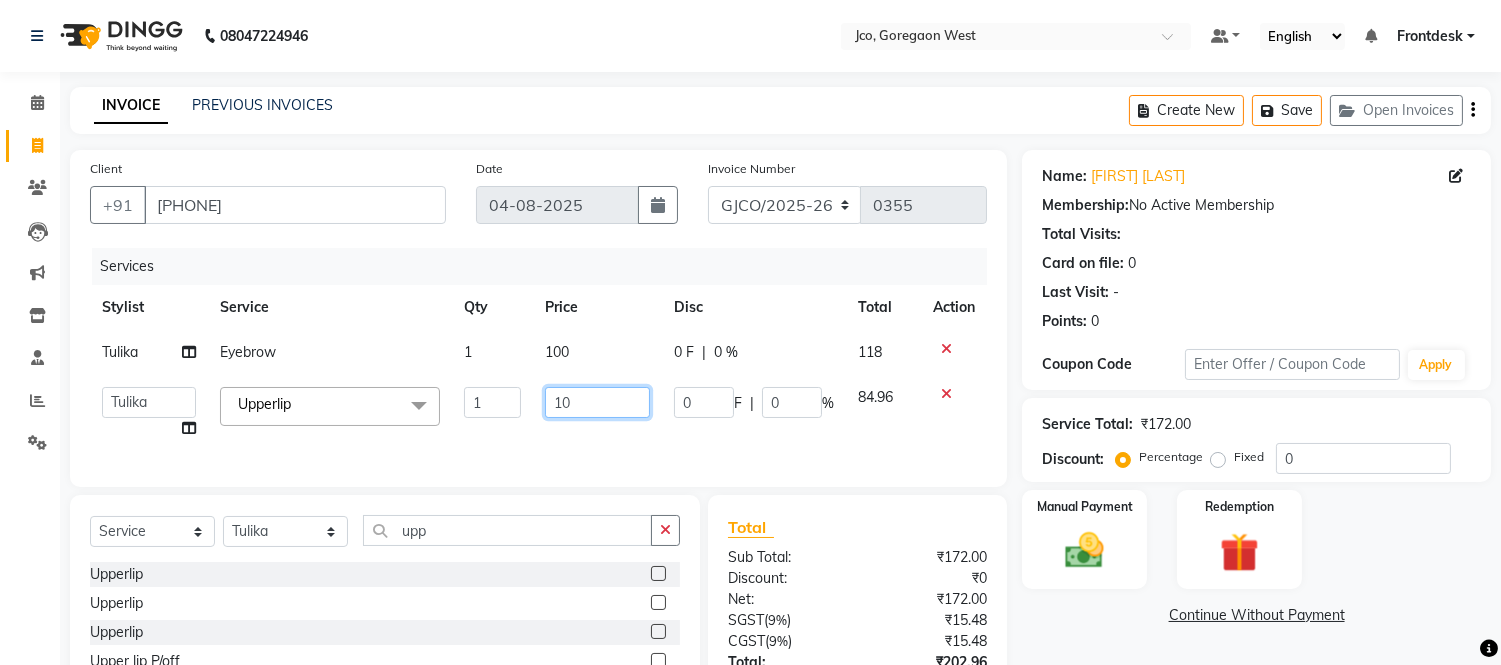 type on "100" 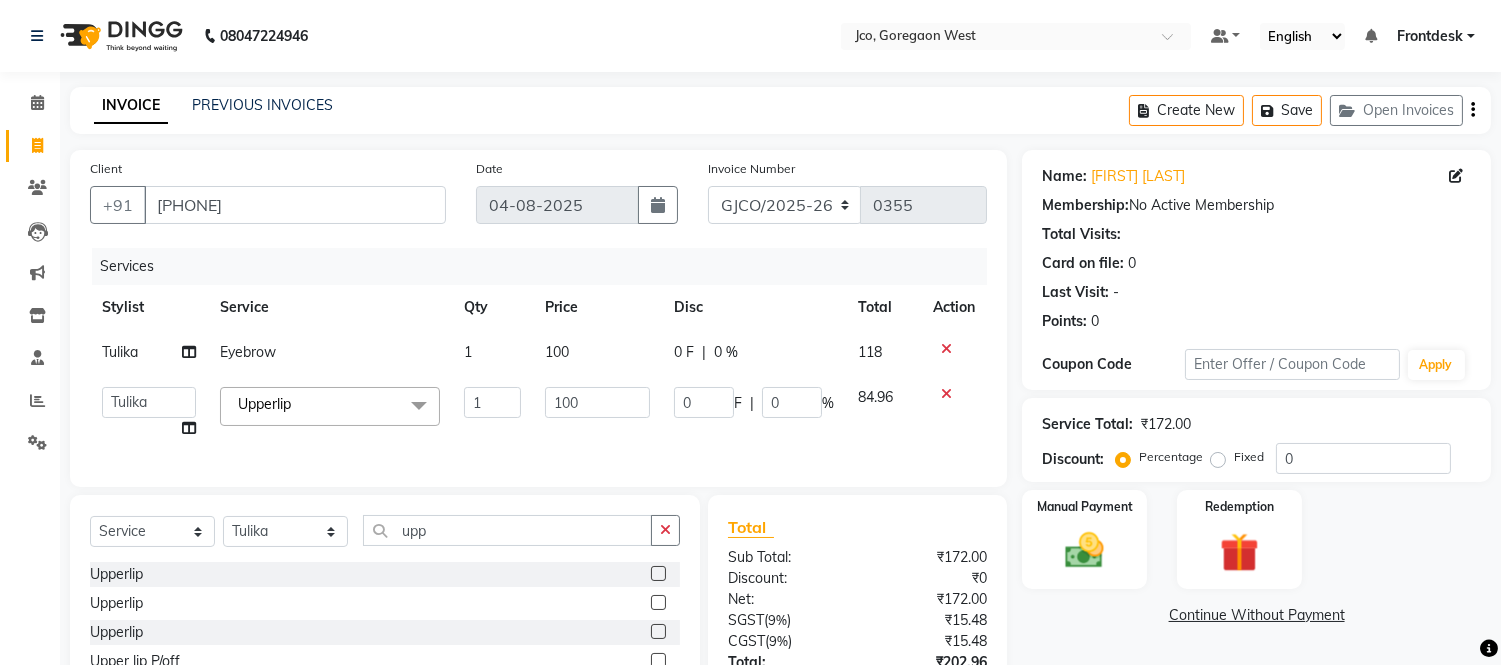click on "Services Stylist Service Qty Price Disc Total Action Tulika Eyebrow  1 100 0 F | 0 % 118  [FIRST]   [LAST]    [FIRST] [LAST]    [FIRST]   Aphy   Araslan   Ashfaque   Aslam   Azhar   Frontdesk   Gopal   Jouyi   Jubair   Komal Tiwari   Moon Lusi   Naomi   Raaj   Raja   Rose   Ruchita Sunil katkar   Sachin Kumar Thakur   Sanatan   sanjay   Shavez   Shilpa   Shimrei   Somya   Thotsem as   Tulika   Wasim salmani   Zing Kumwon Shatsang   Upperlip  x H/C Art Director Male  H/C Art Director Female  H/C Stlye Director male  H/C Stlye Director female  H/C Senior Stylist Female H/C Senior Stylist male H/C Stylist Male  H/C Stylist Female H/C Child M- below 12 H/C Child  F - below 12 H/C - Fringes/Locks  PQ Hair Wash Male +Styling Wash & Blow Dry short Wash & Blow Dry medium  Wash & Blow Dry long Wash & Paddle Dry Wash & Blast Dry  Shampoo & conditioner  Add on Mask/ Deep Conditioning Extension Wash (onwards) Blow Dry  Hair Ironing Short Hair Tong (Onwards)  Hair do (Onwards)  Crimping /Braiding(Onwards) Up Style (Onwards) Ear" 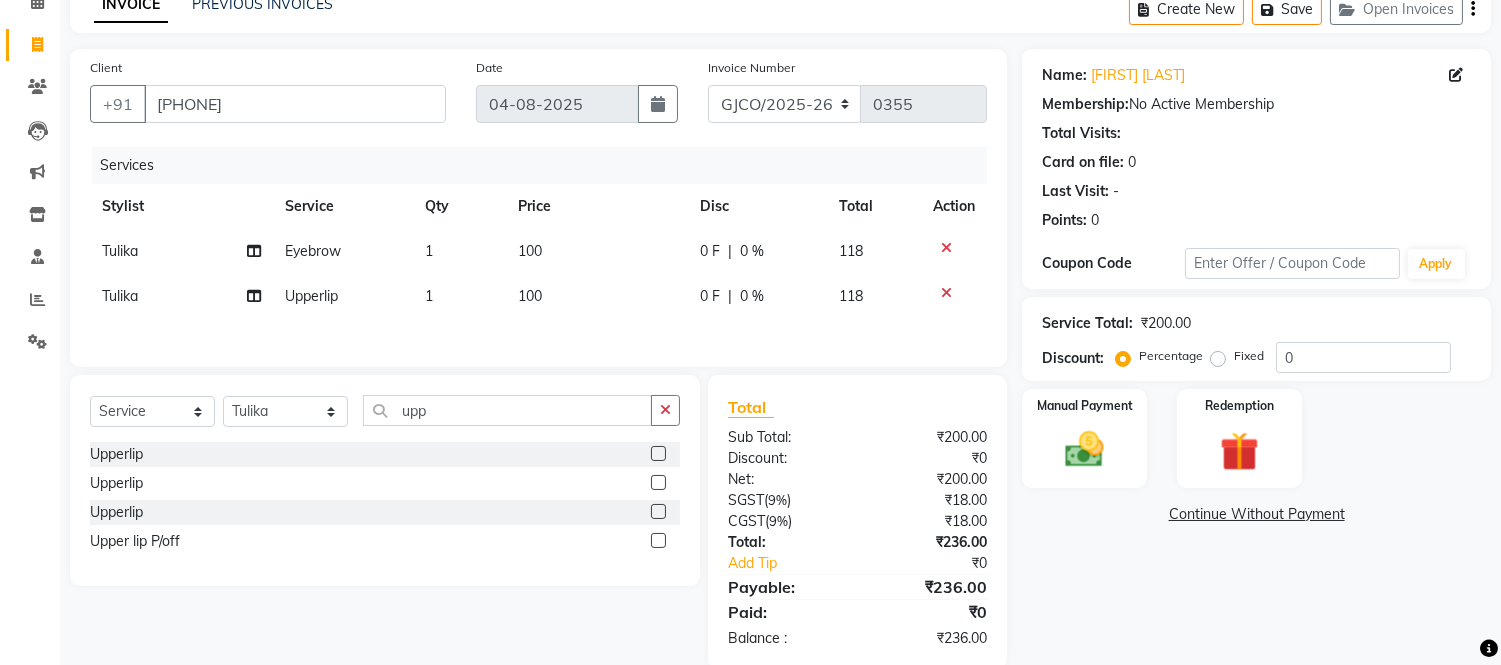 scroll, scrollTop: 138, scrollLeft: 0, axis: vertical 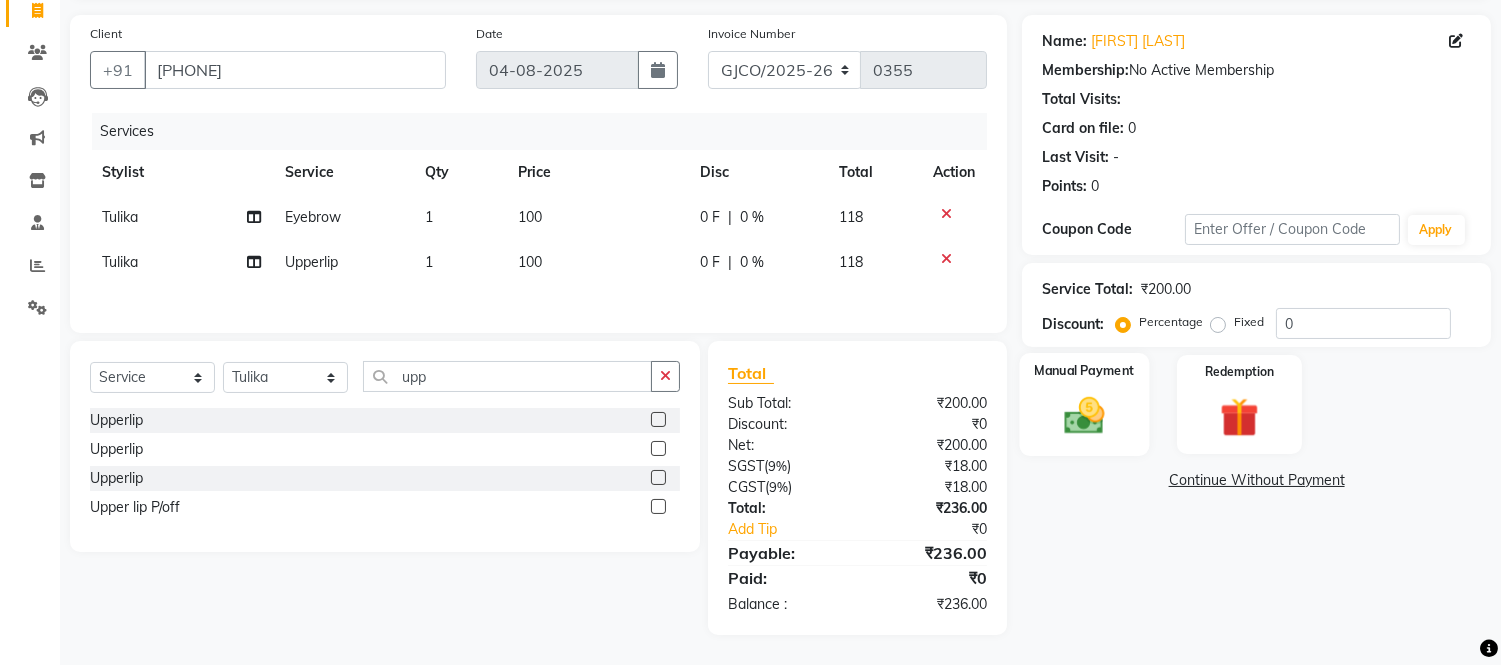 click 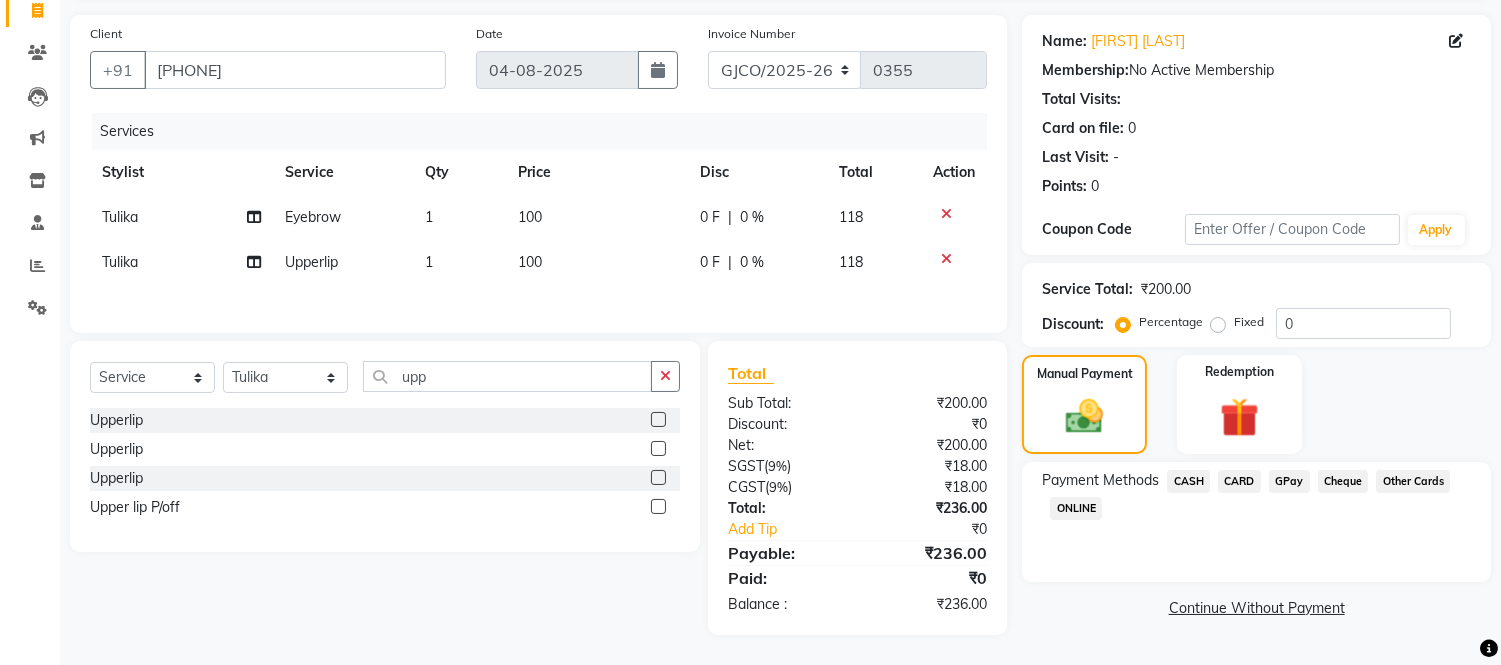 click on "GPay" 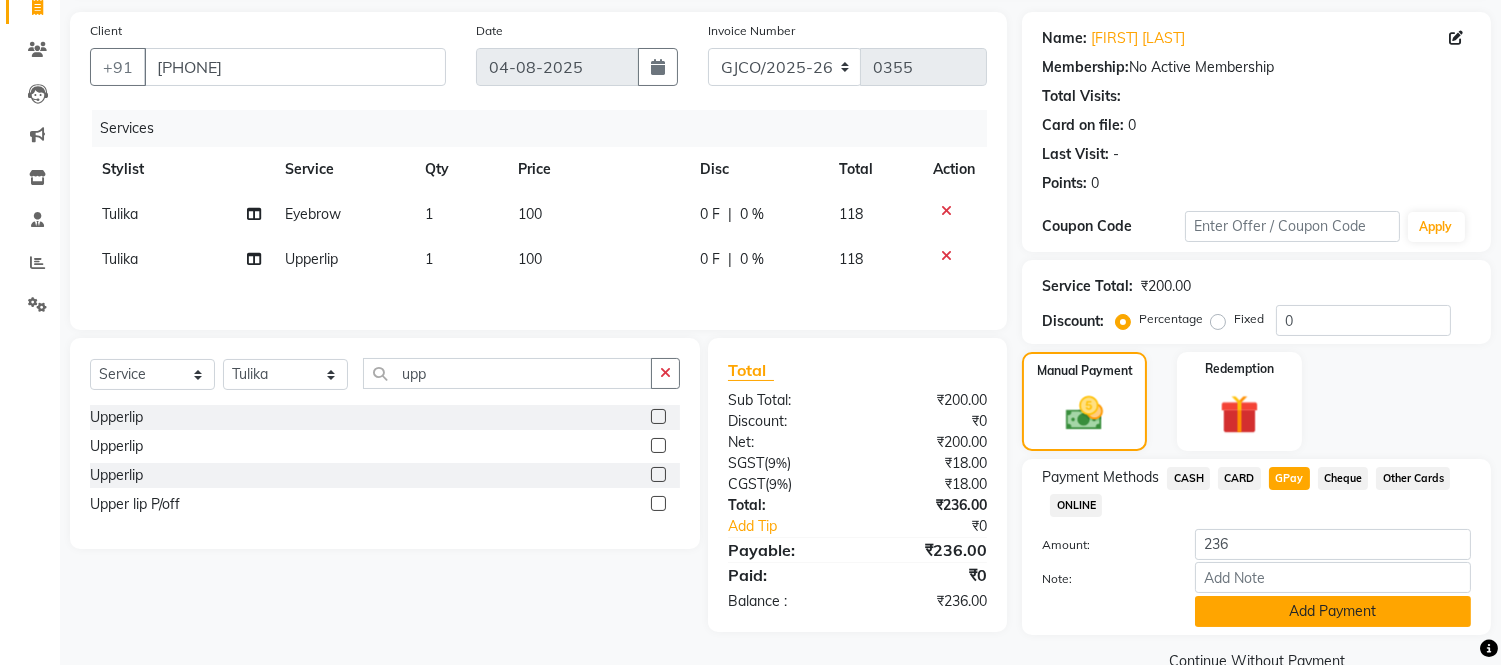 click on "Add Payment" 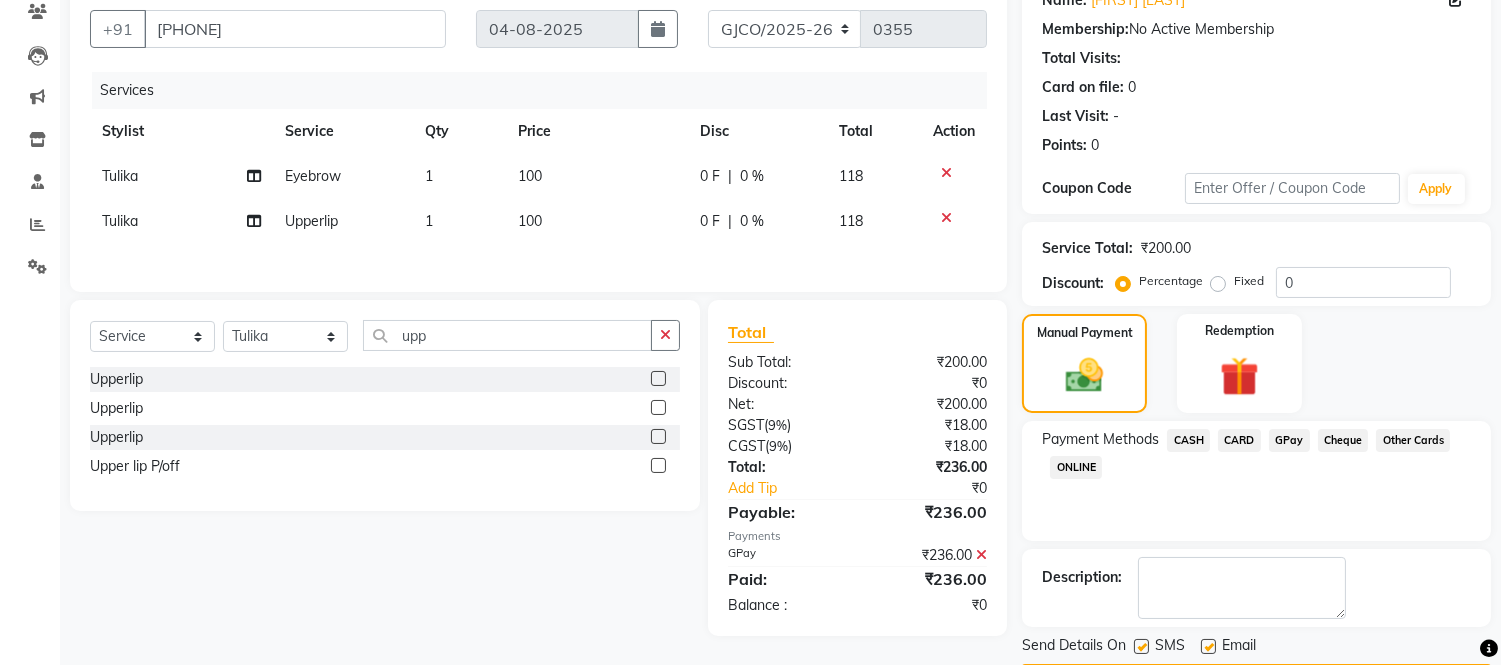 scroll, scrollTop: 234, scrollLeft: 0, axis: vertical 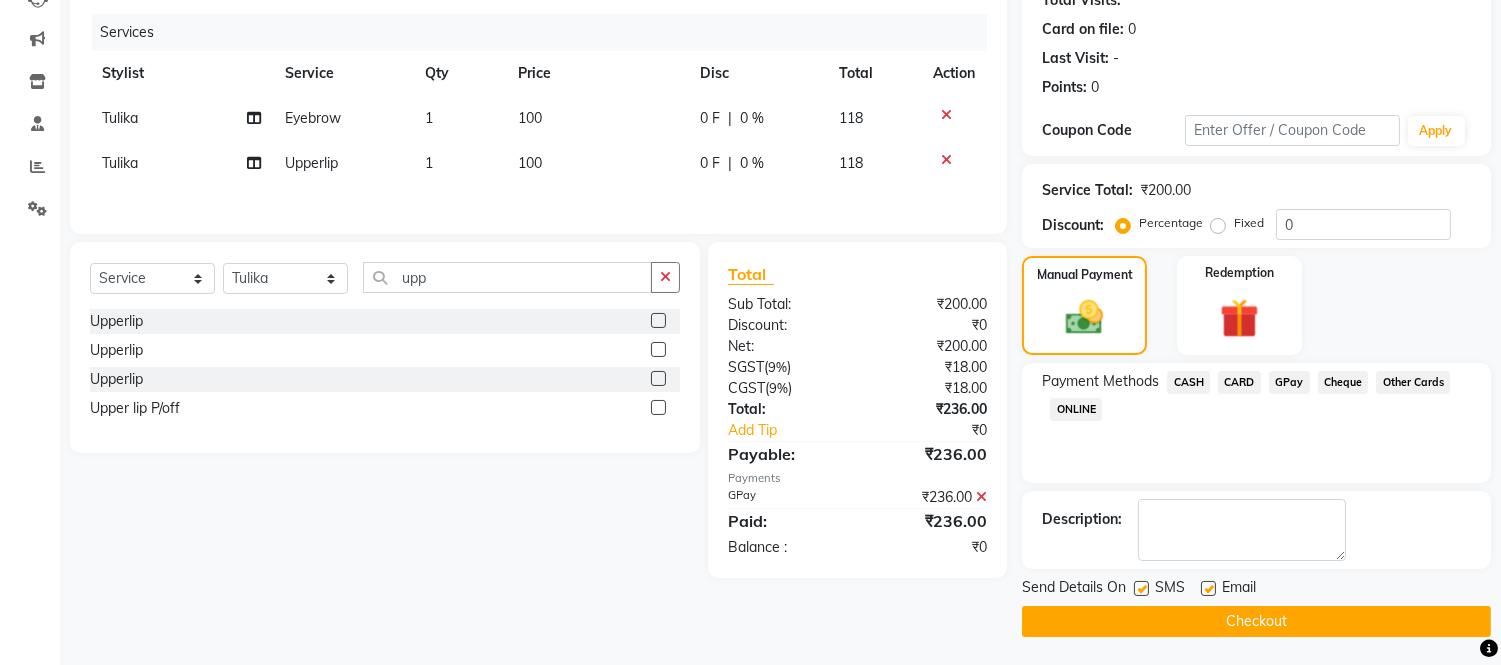 click on "Checkout" 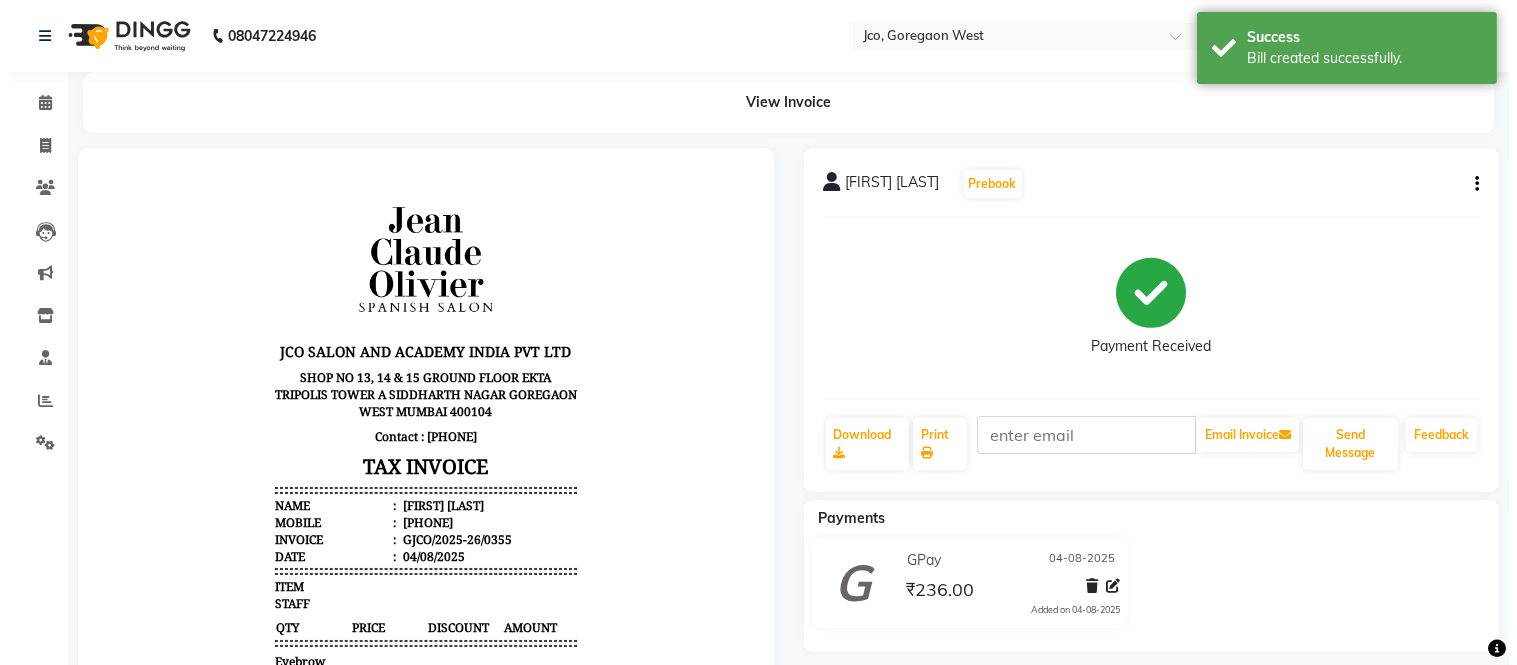 scroll, scrollTop: 0, scrollLeft: 0, axis: both 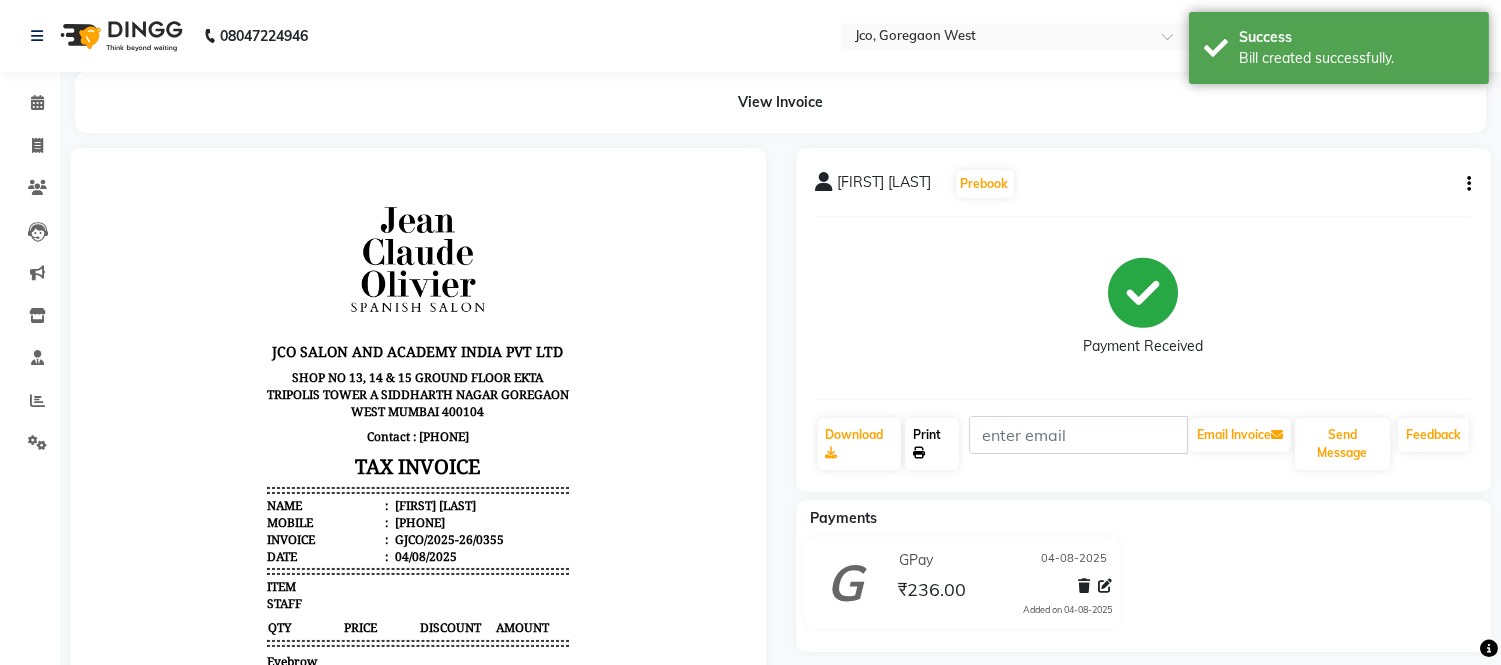 click on "Print" 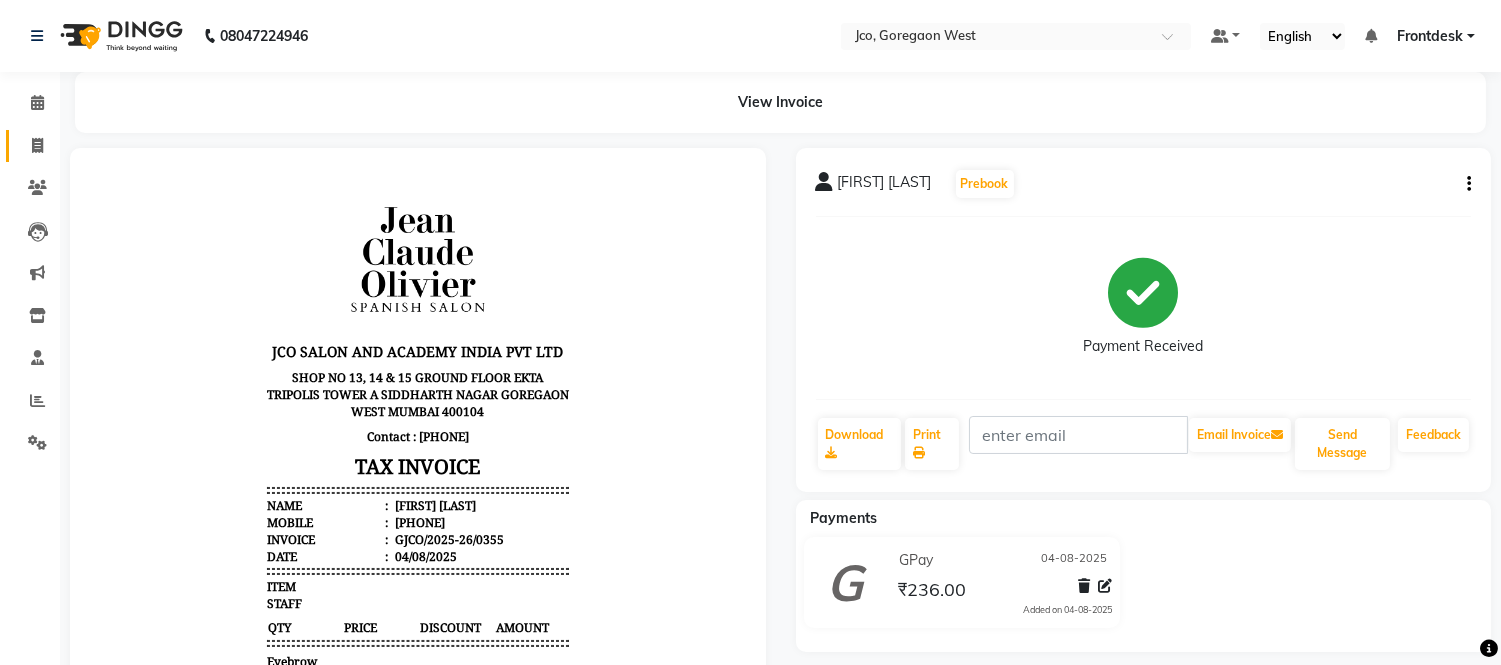 click 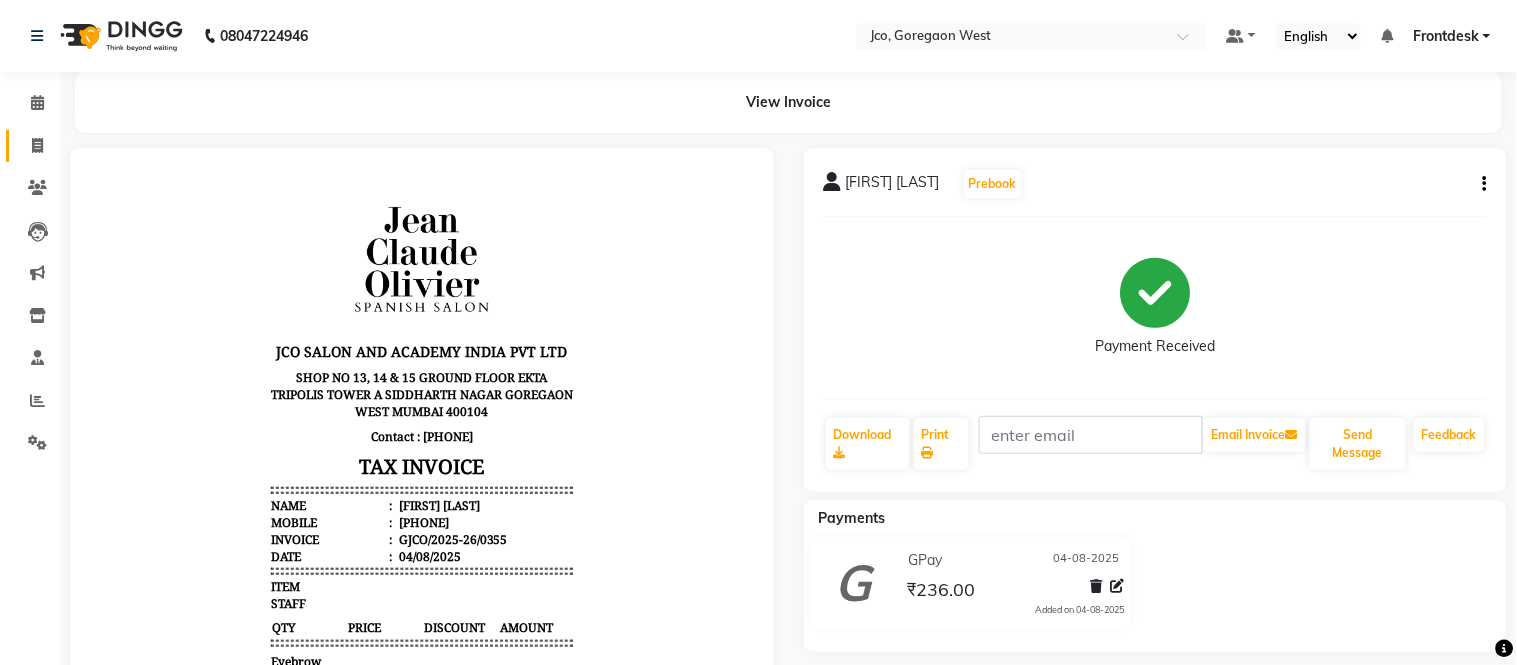 select on "service" 